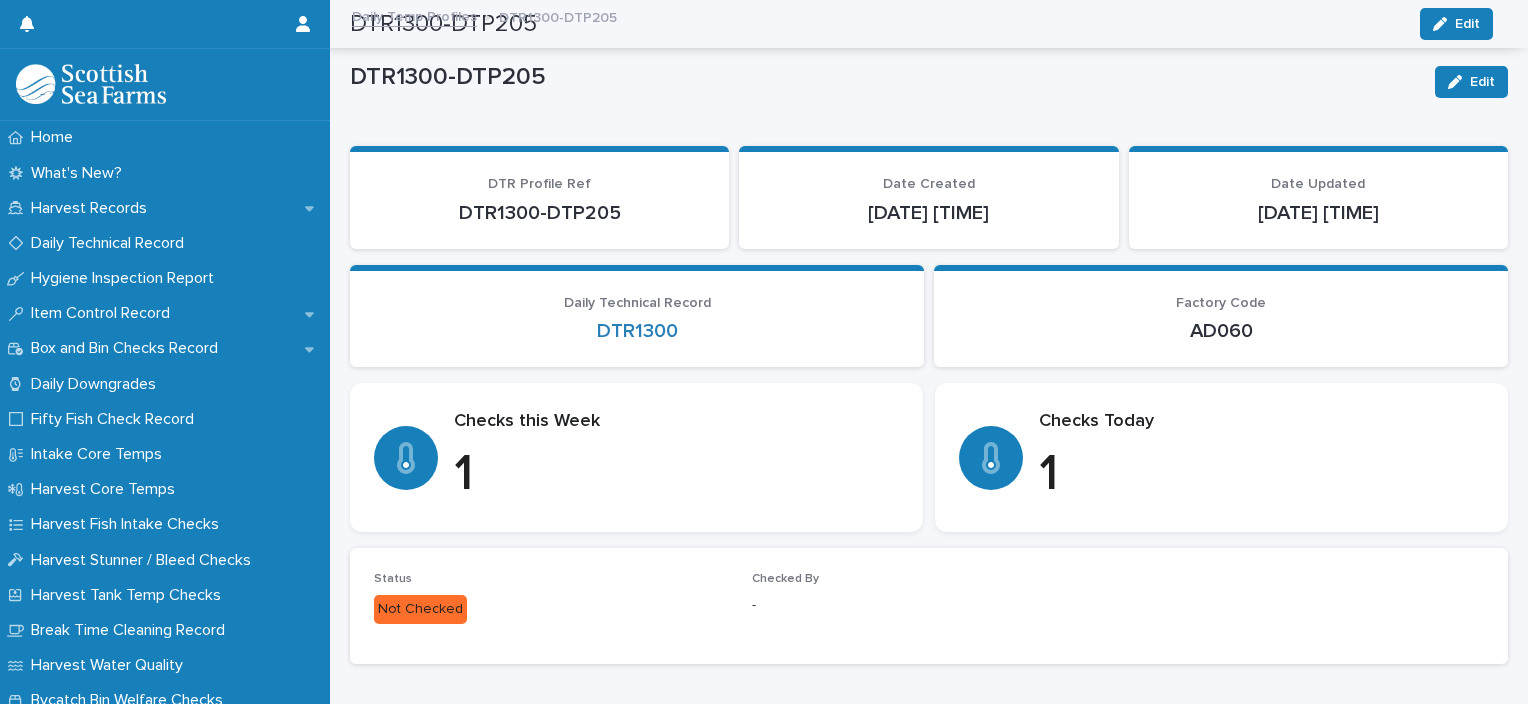 scroll, scrollTop: 0, scrollLeft: 0, axis: both 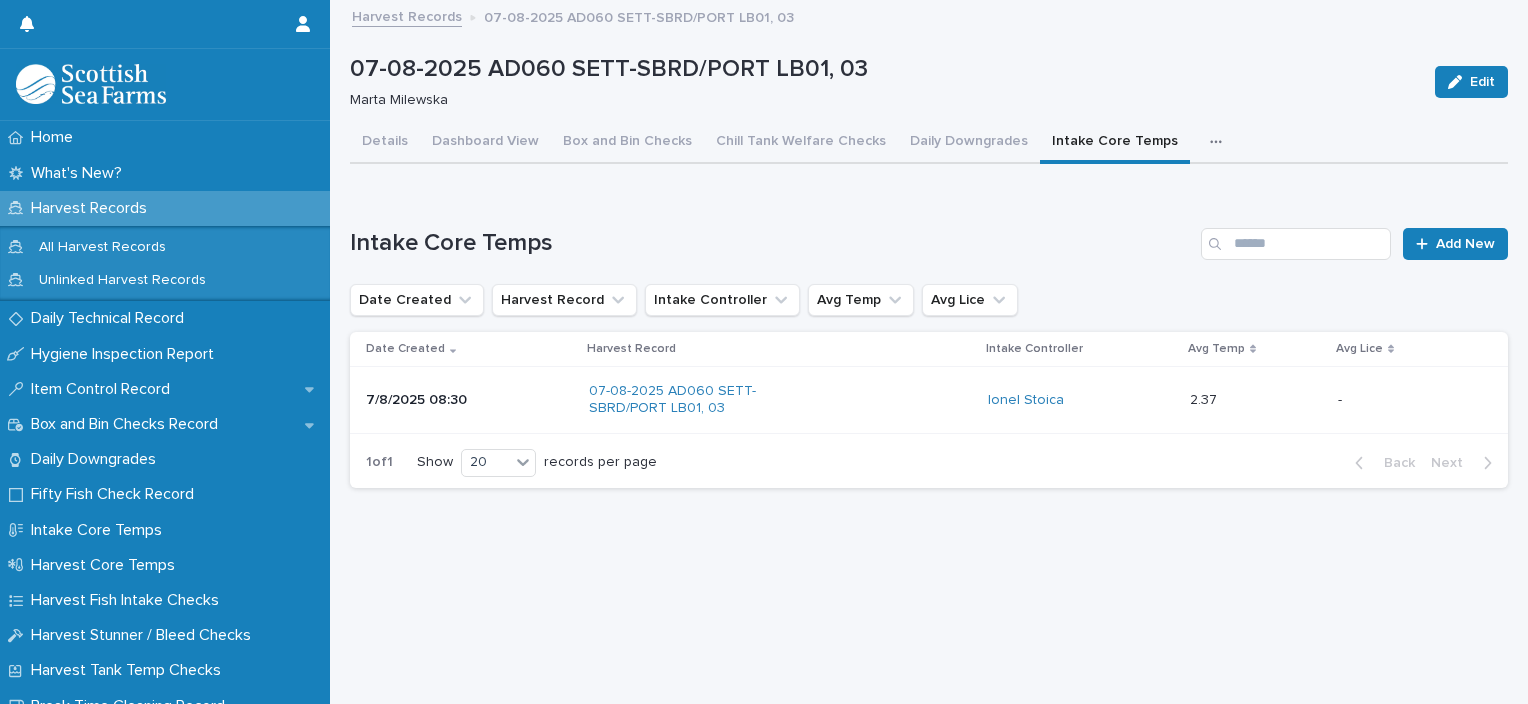 click at bounding box center [1220, 142] 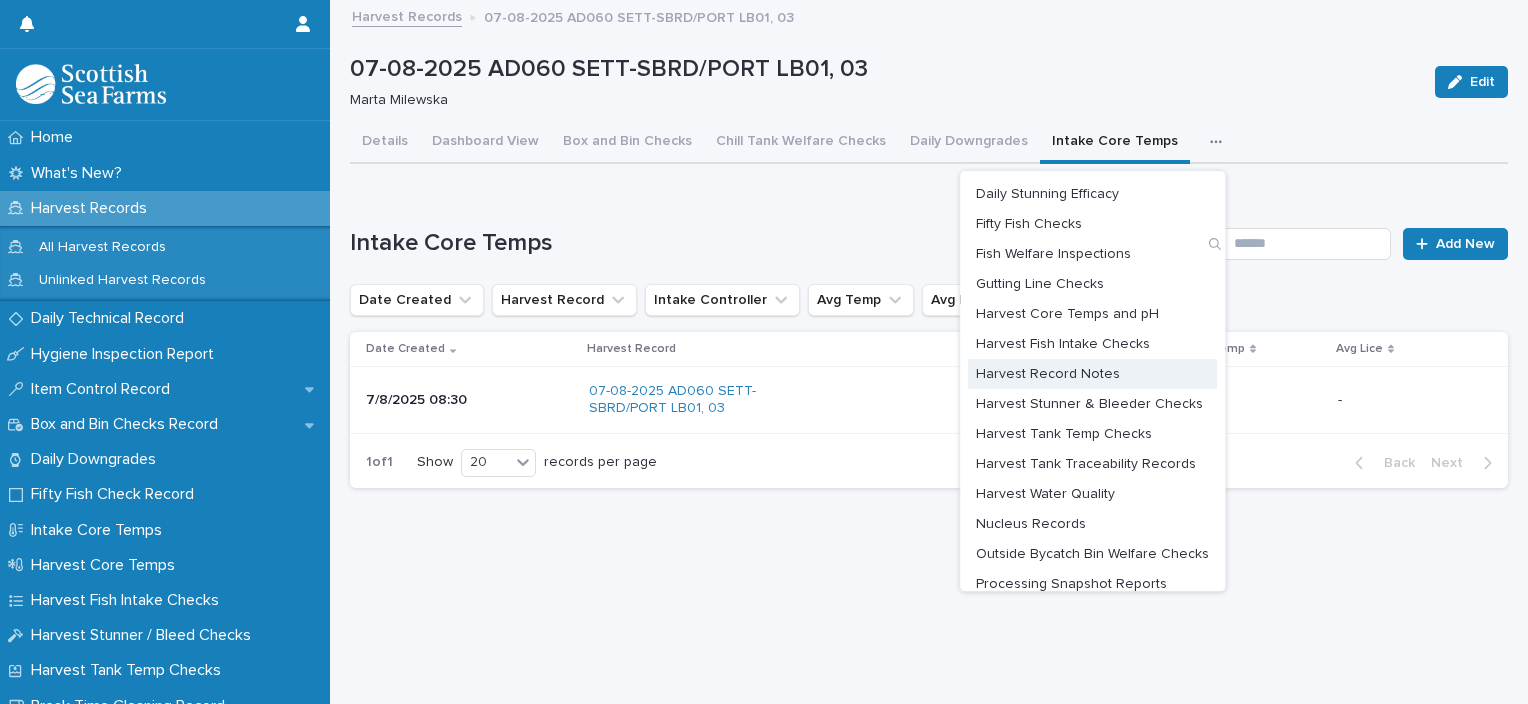 click on "Harvest Record Notes" at bounding box center (1092, 374) 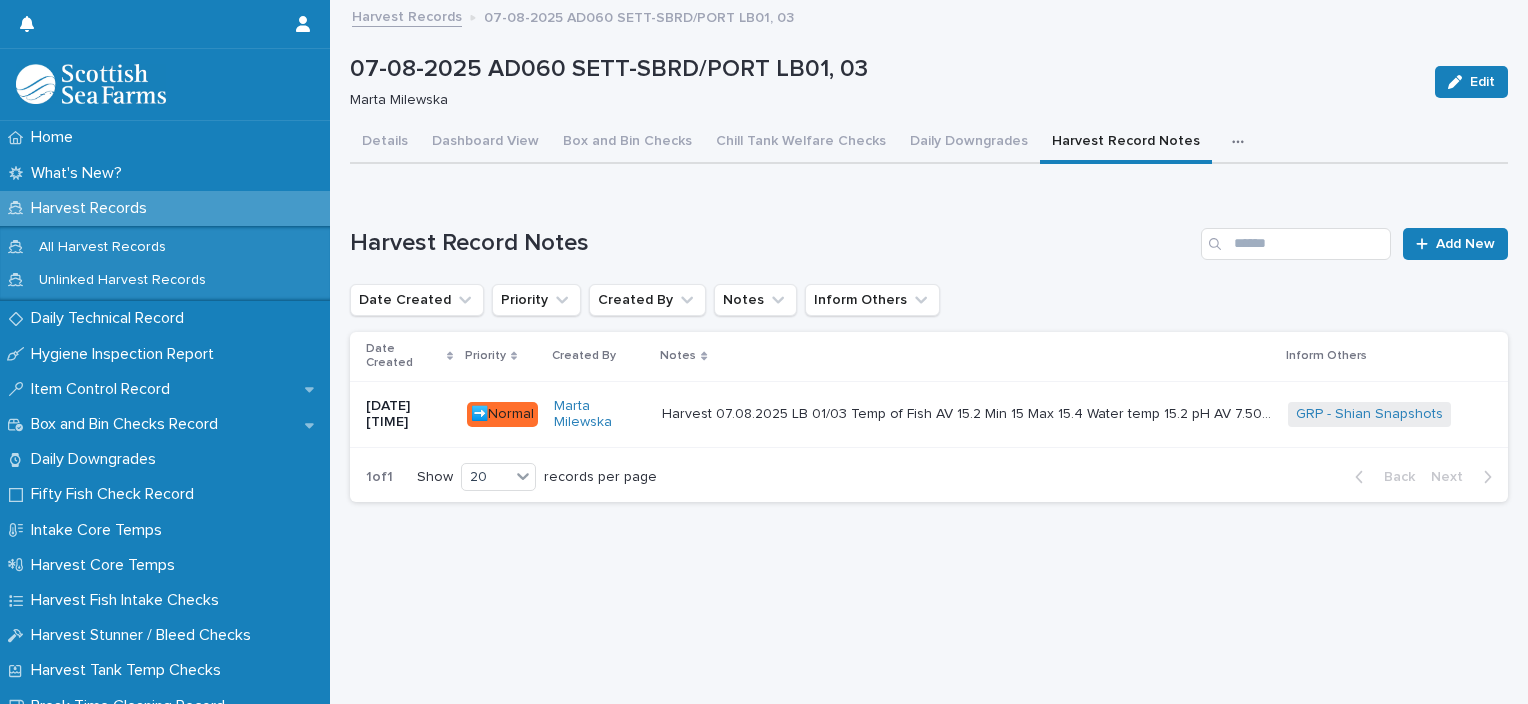 click on "Harvest
07.08.2025
LB 01/03
Temp of Fish
AV 15.2
Min 15
Max 15.4
Water temp
15.2
pH
AV 7.50
Min 7.21
Max 7.67
Sea lice❗
AV 24.8
Min 13
Max 38
I noticed Lesions, deform and mature fish . Pic attached
Harvest
07.08.2025
LB 01/03
Temp of Fish
AV 15.2
Min 15
Max 15.4
Water temp
15.2
pH
AV 7.50
Min 7.21
Max 7.67
Sea lice❗
AV 24.8
Min 13
Max 38
I noticed Lesions, deform and mature fish . Pic attached" at bounding box center (967, 414) 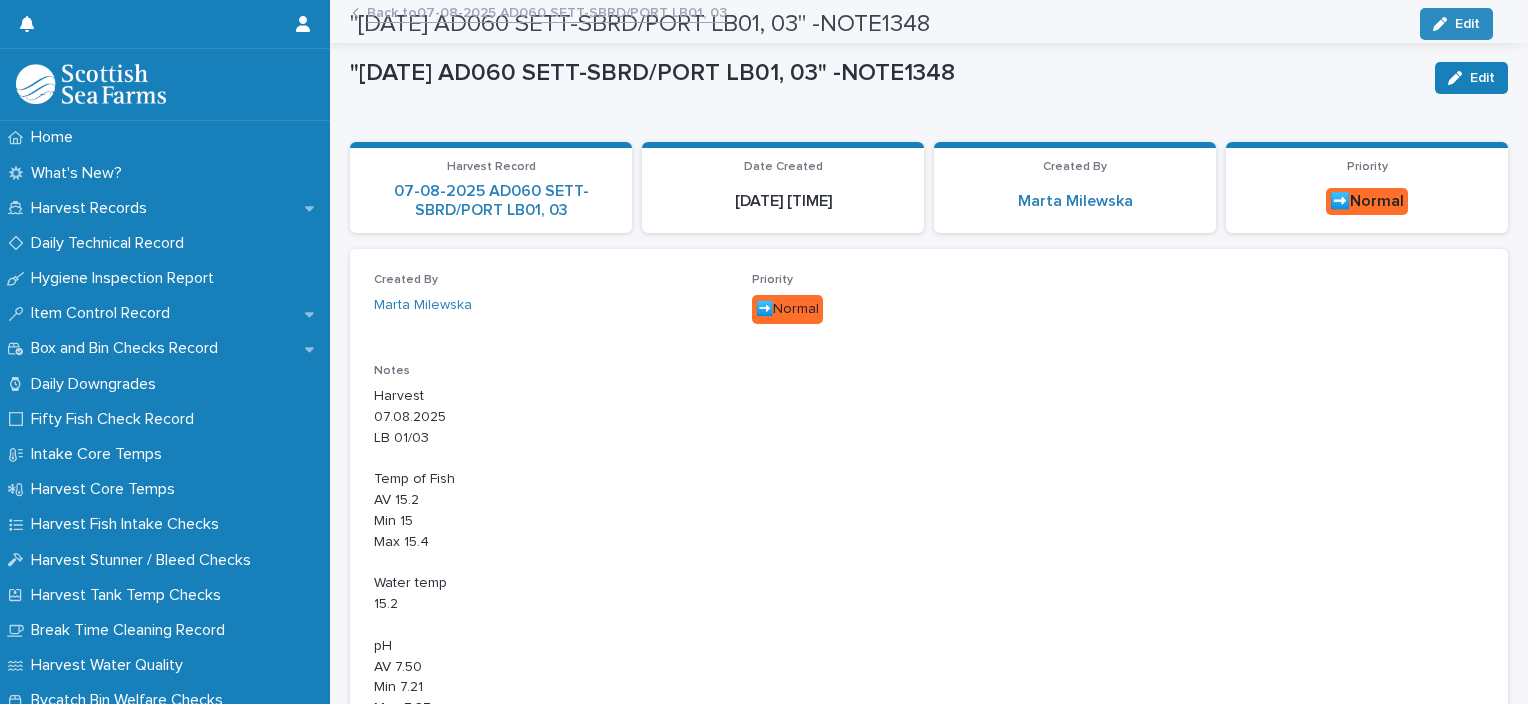 scroll, scrollTop: 0, scrollLeft: 0, axis: both 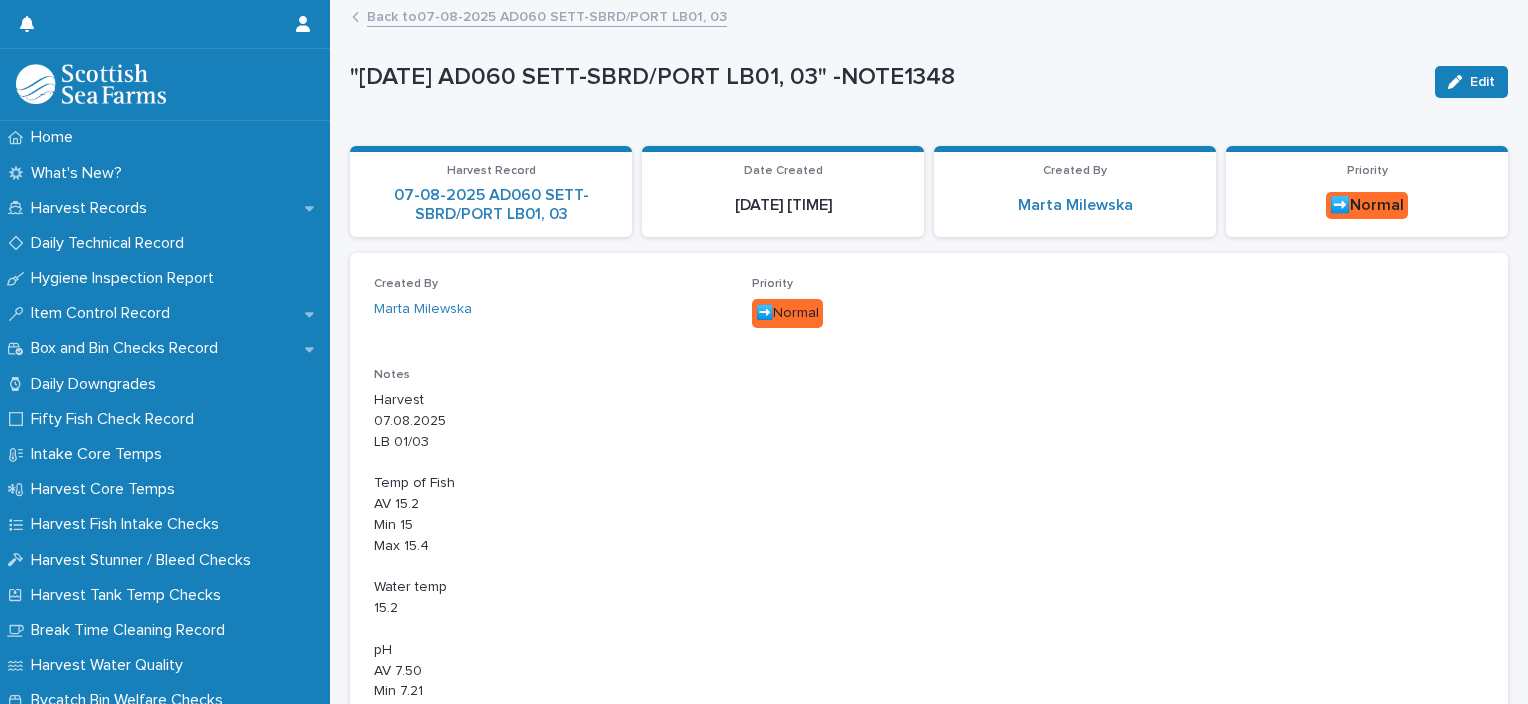 click on "Back to  07-08-2025 AD060 SETT-SBRD/PORT LB01, 03" at bounding box center [547, 15] 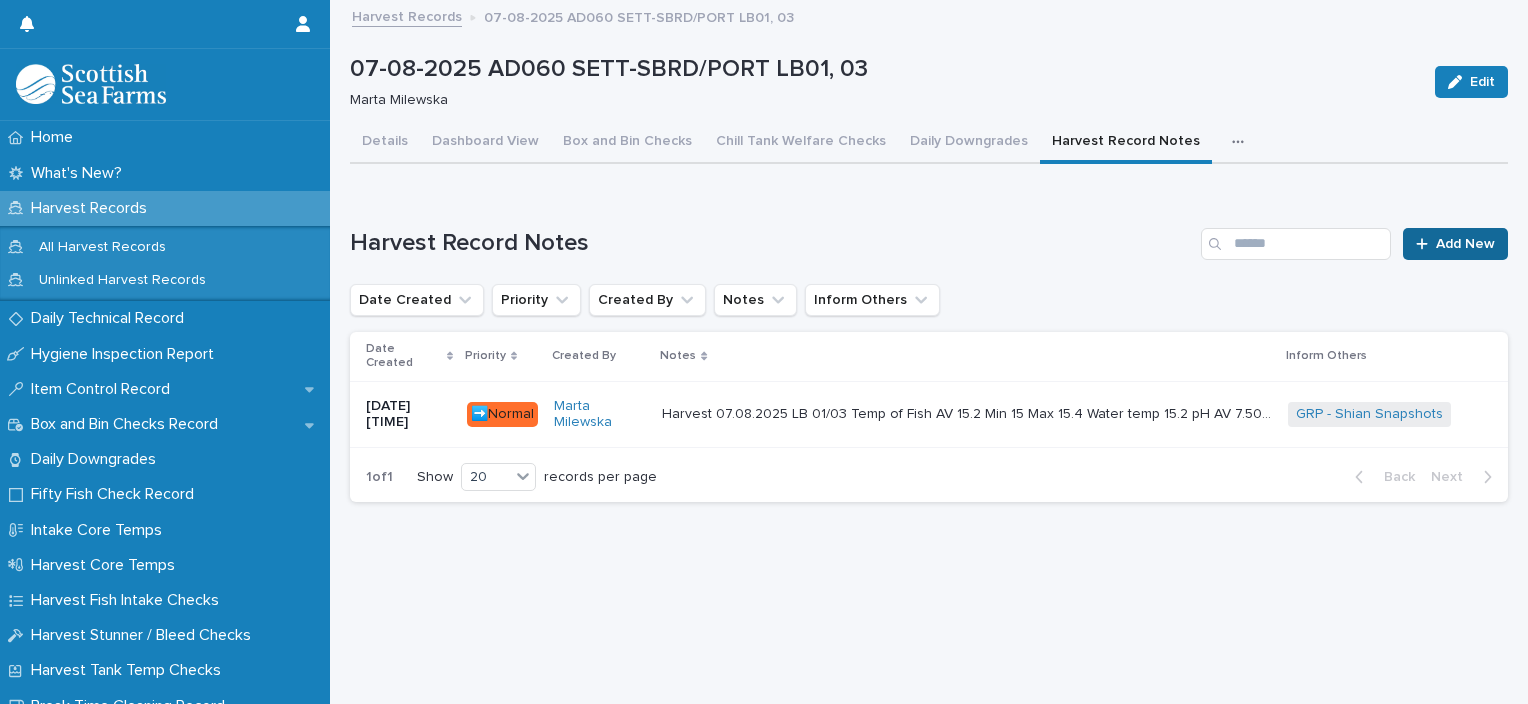 click on "Add New" at bounding box center (1465, 244) 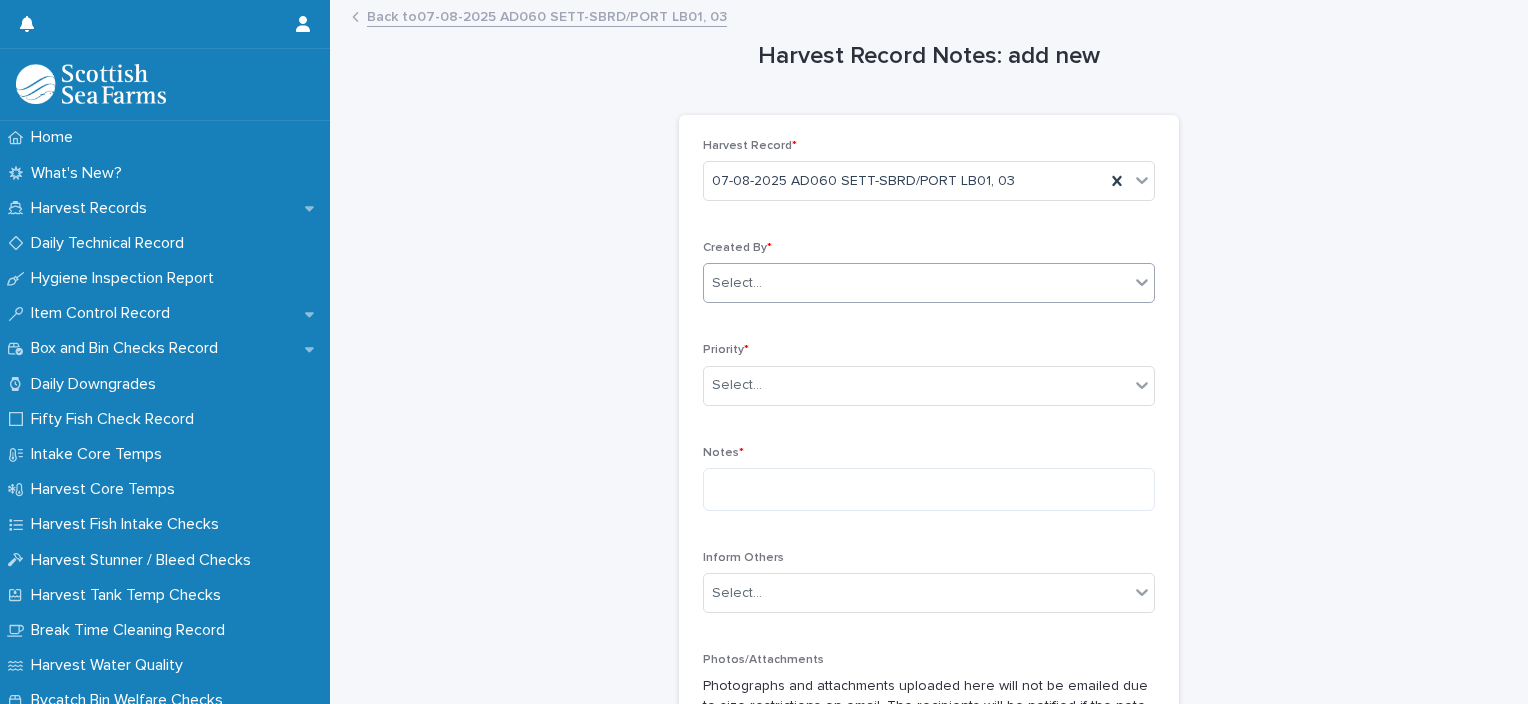 click on "Select..." at bounding box center [916, 283] 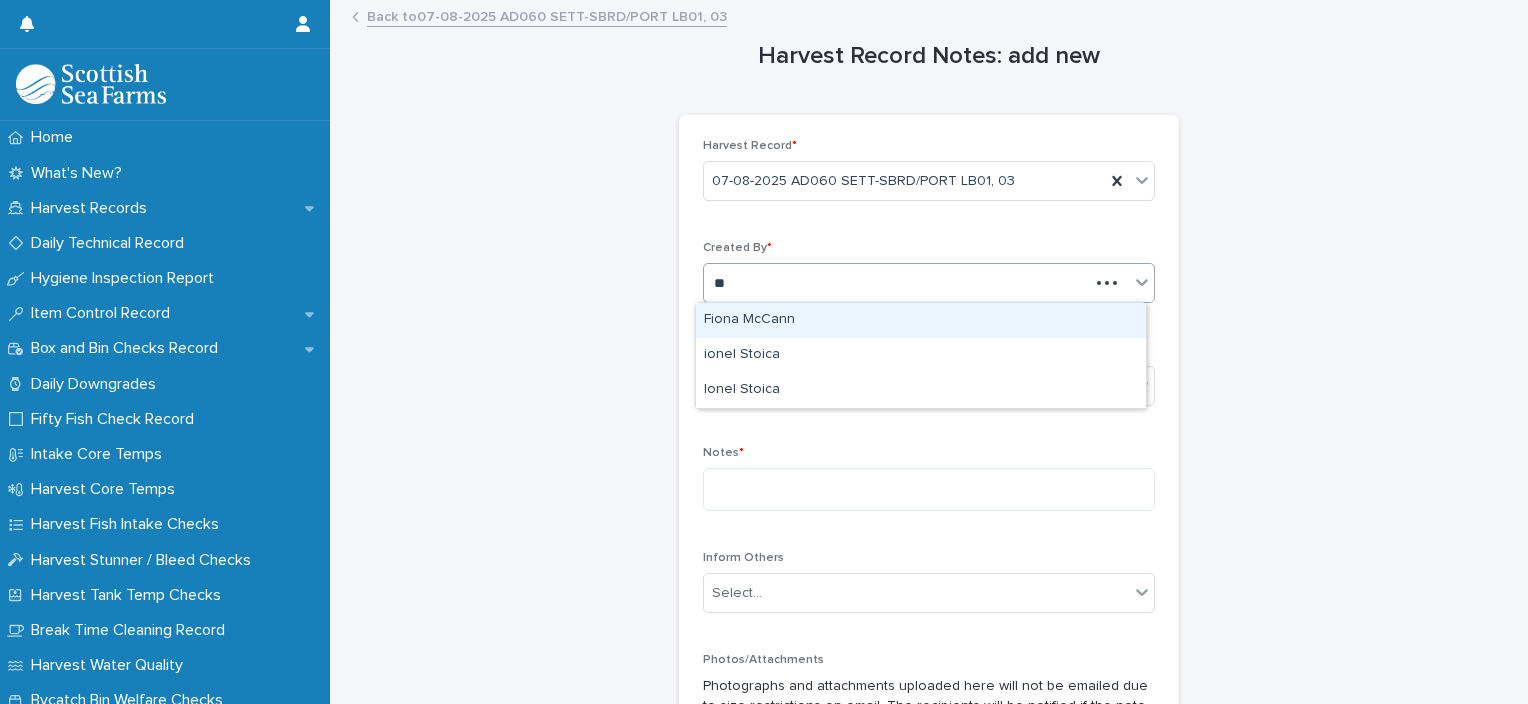 type on "***" 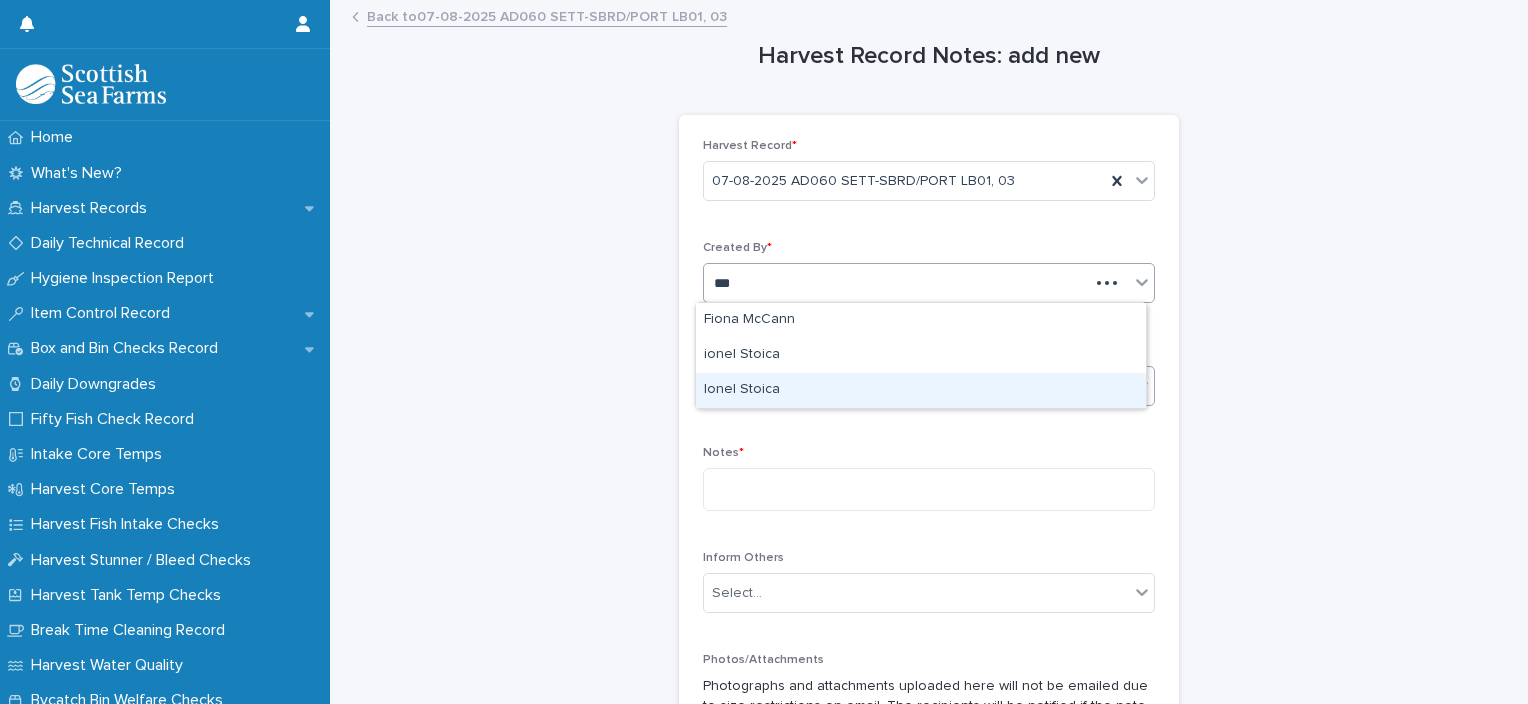 drag, startPoint x: 776, startPoint y: 328, endPoint x: 773, endPoint y: 386, distance: 58.077534 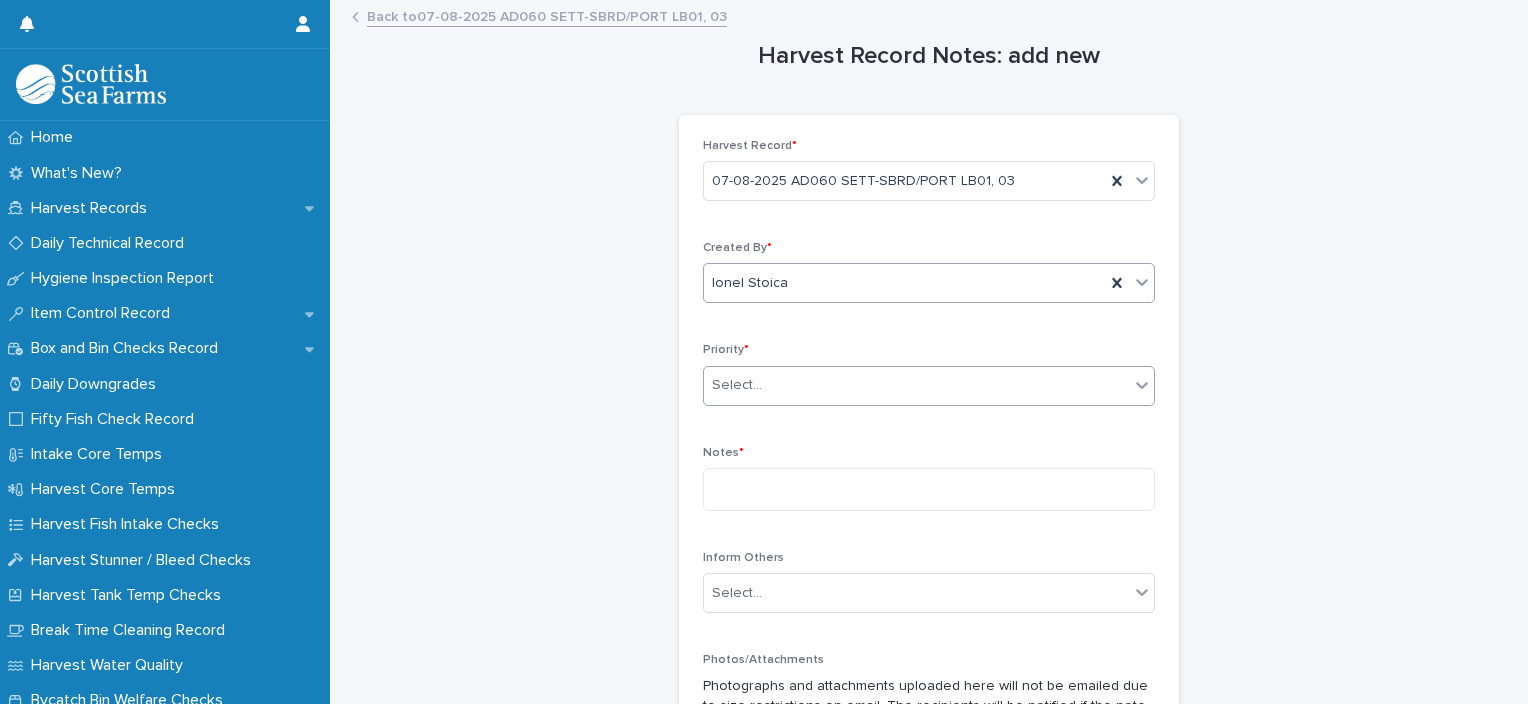 click on "Select..." at bounding box center (916, 385) 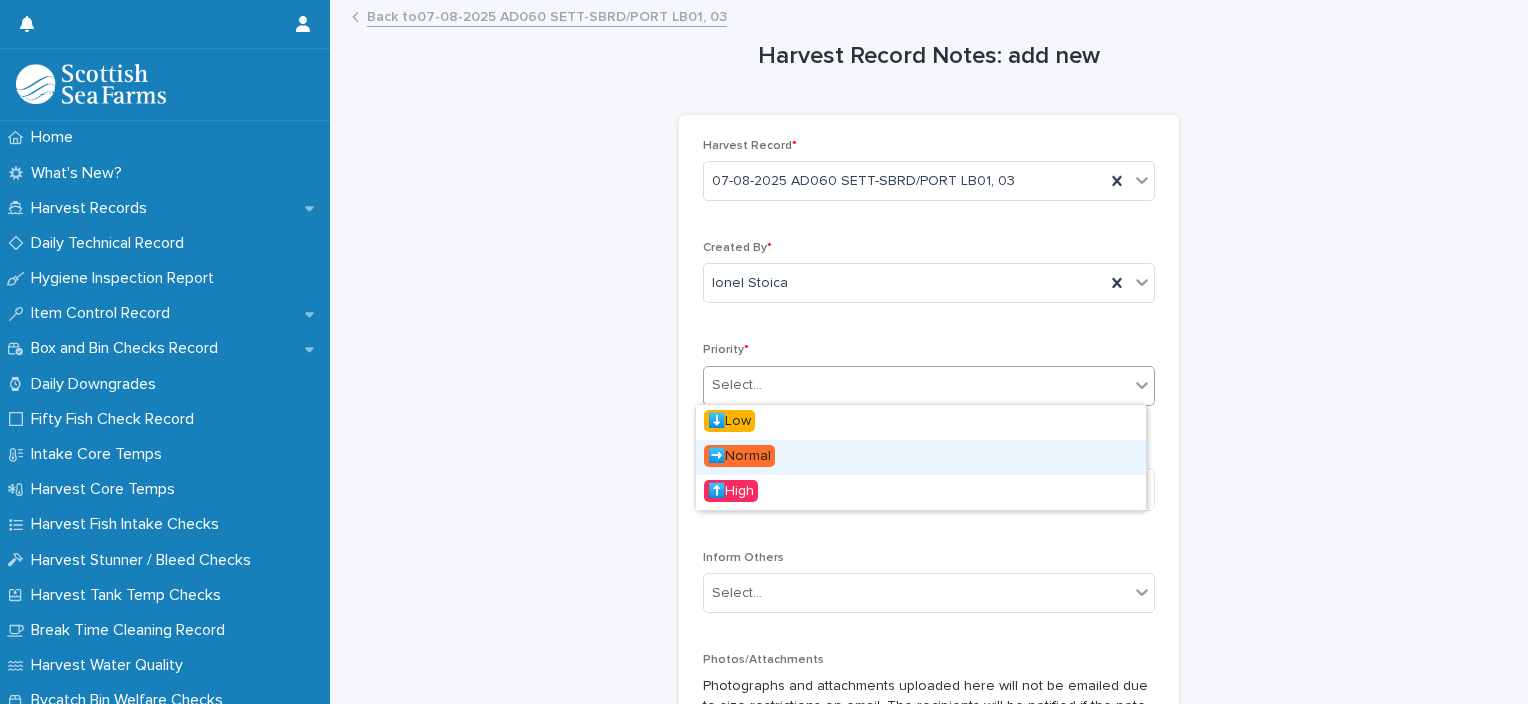 click on "➡️Normal" at bounding box center (921, 457) 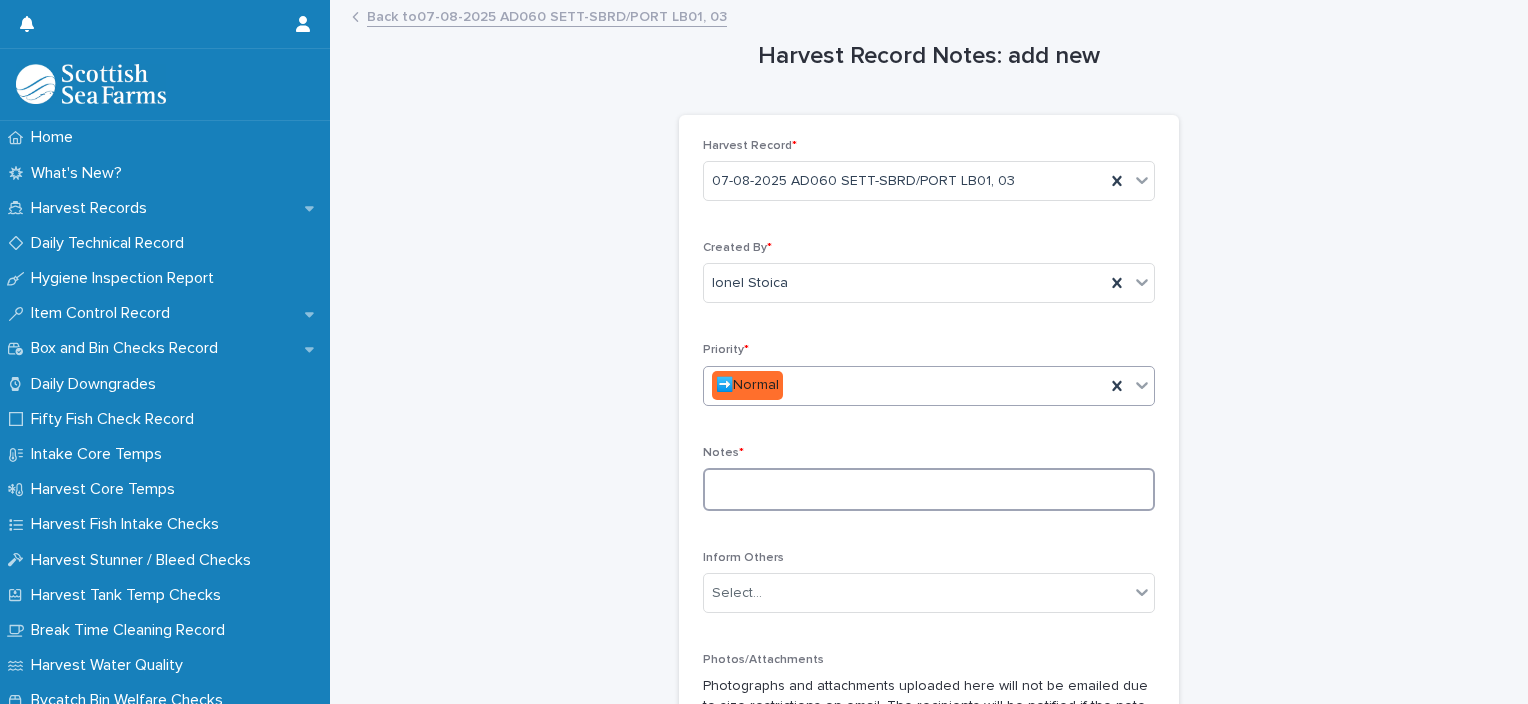 click at bounding box center (929, 489) 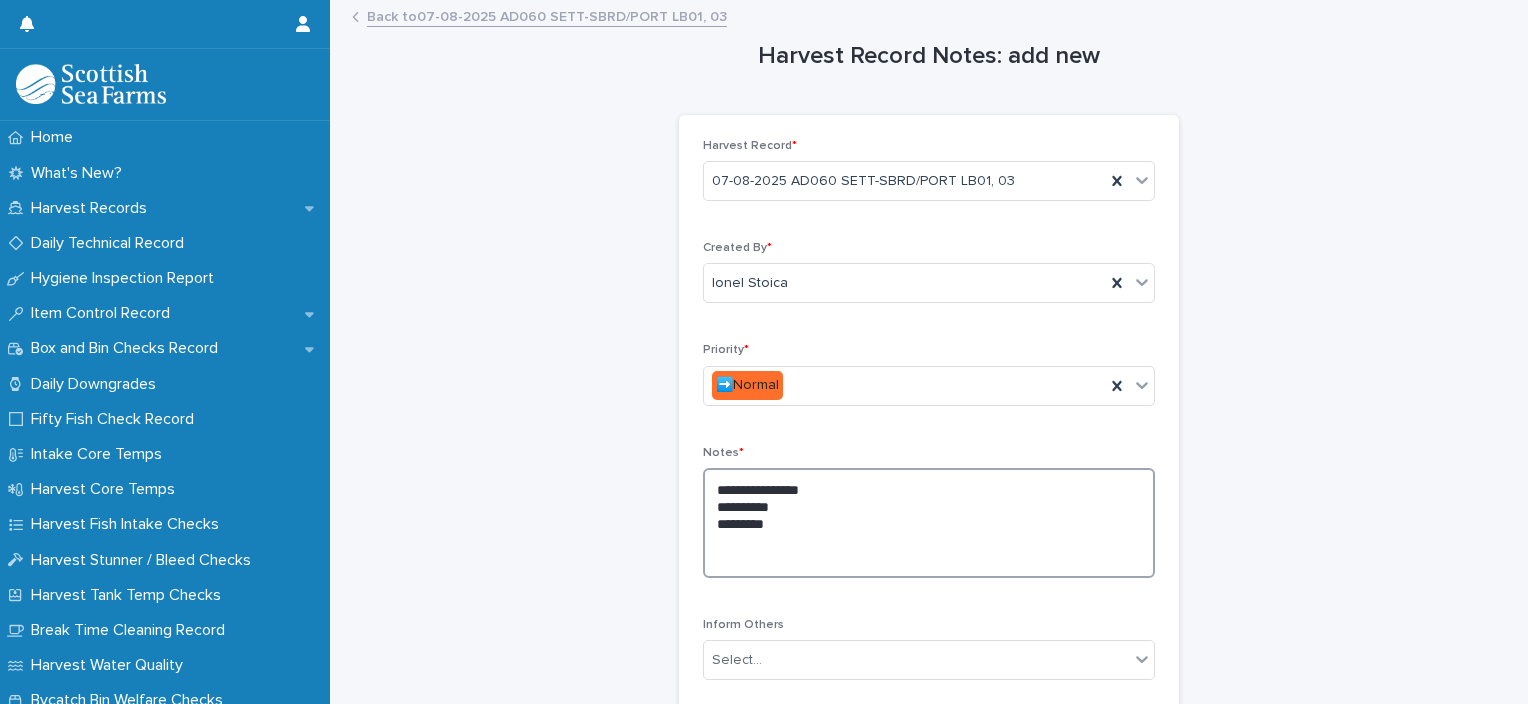 click on "**********" at bounding box center (929, 523) 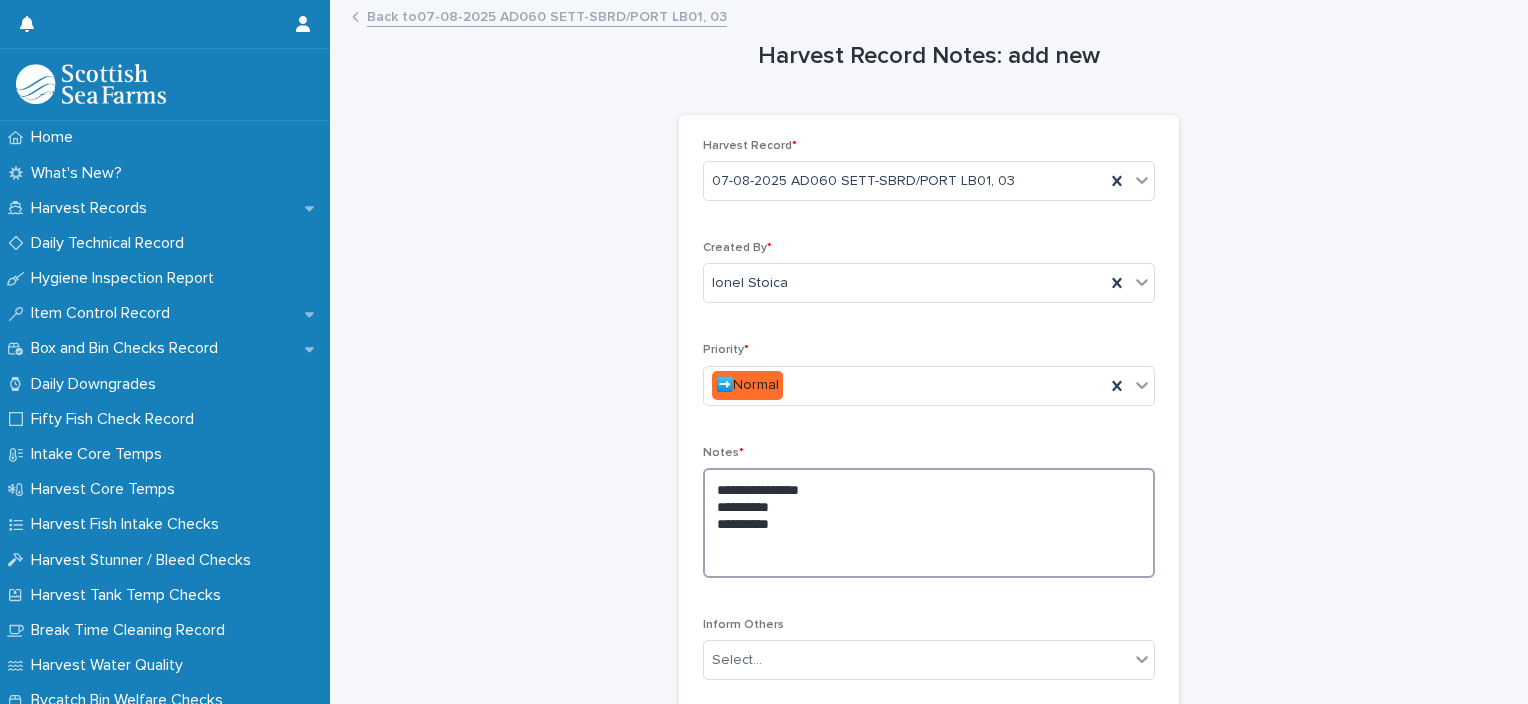 click on "**********" at bounding box center (929, 523) 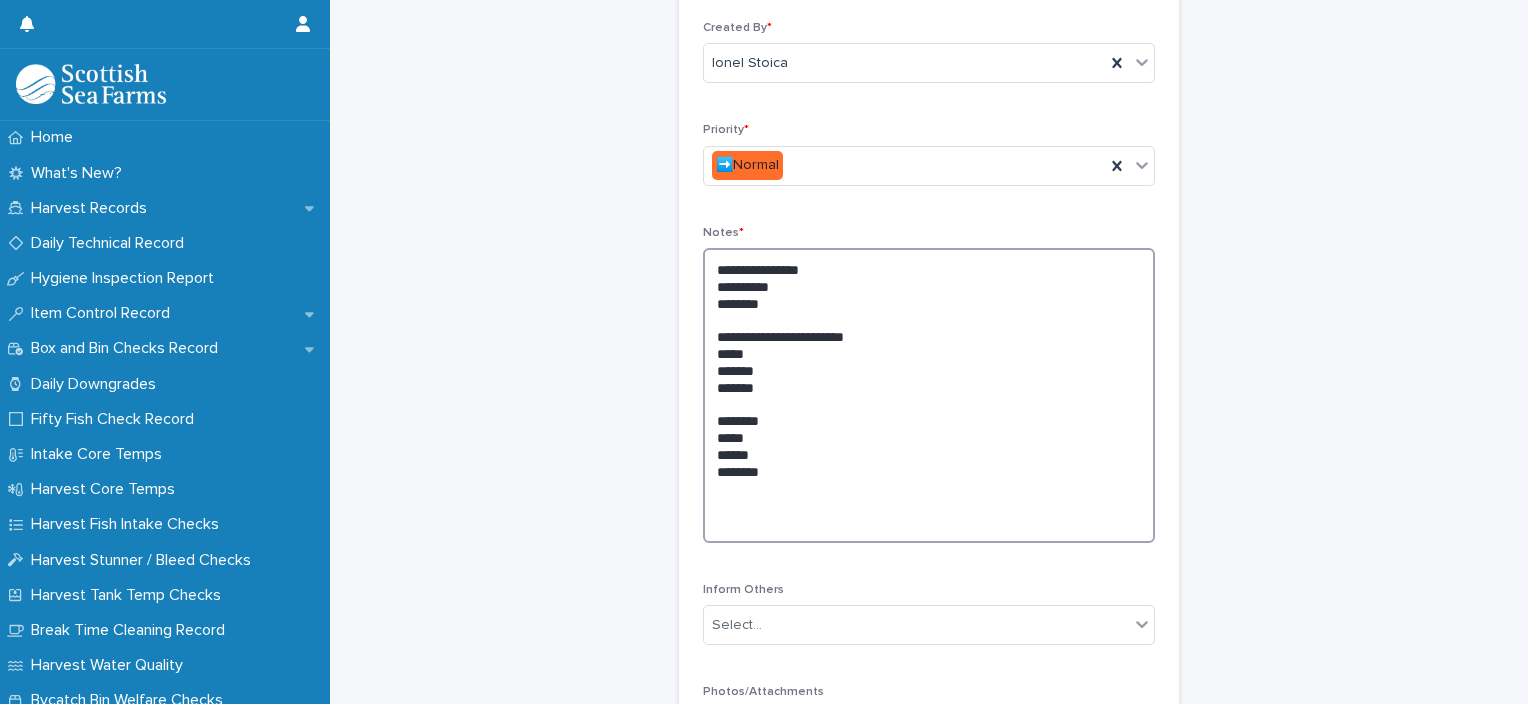 scroll, scrollTop: 327, scrollLeft: 0, axis: vertical 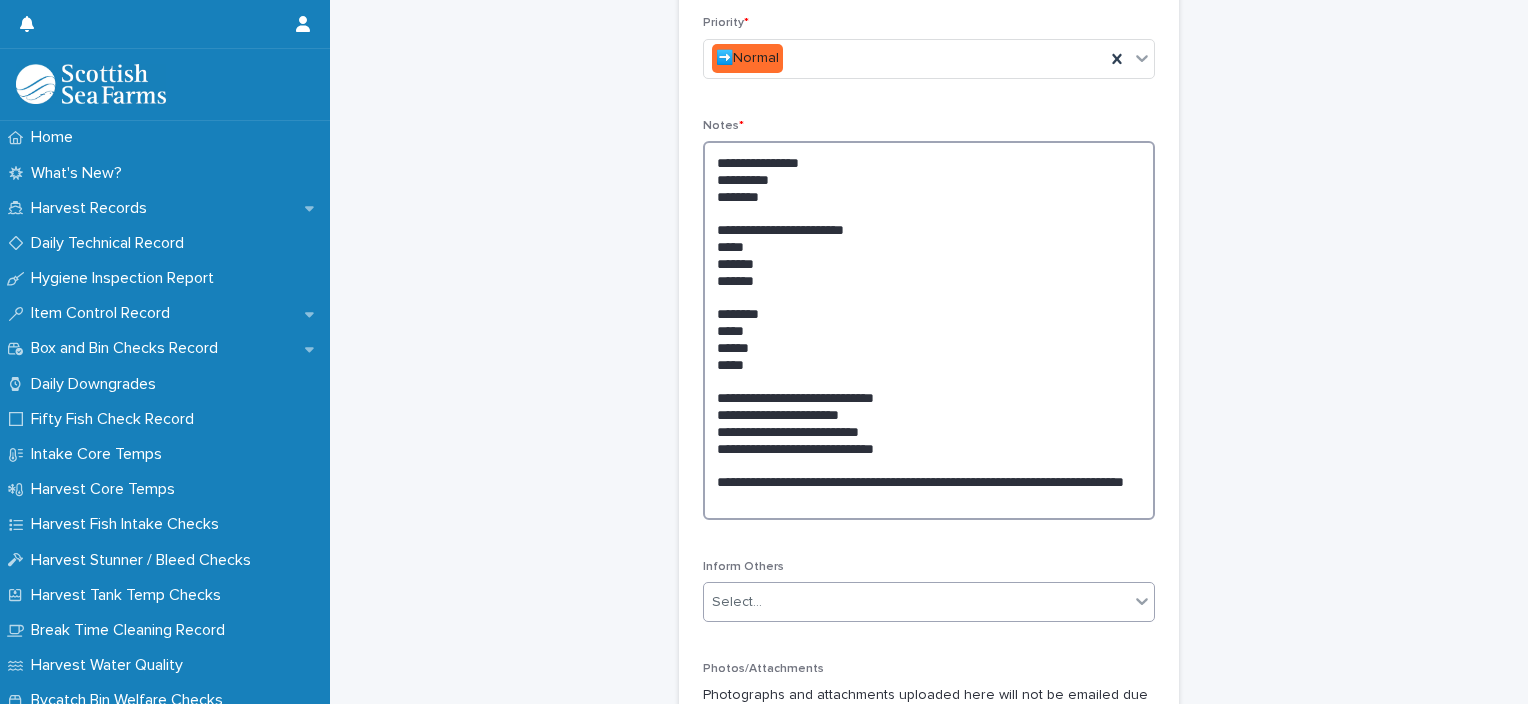 type on "**********" 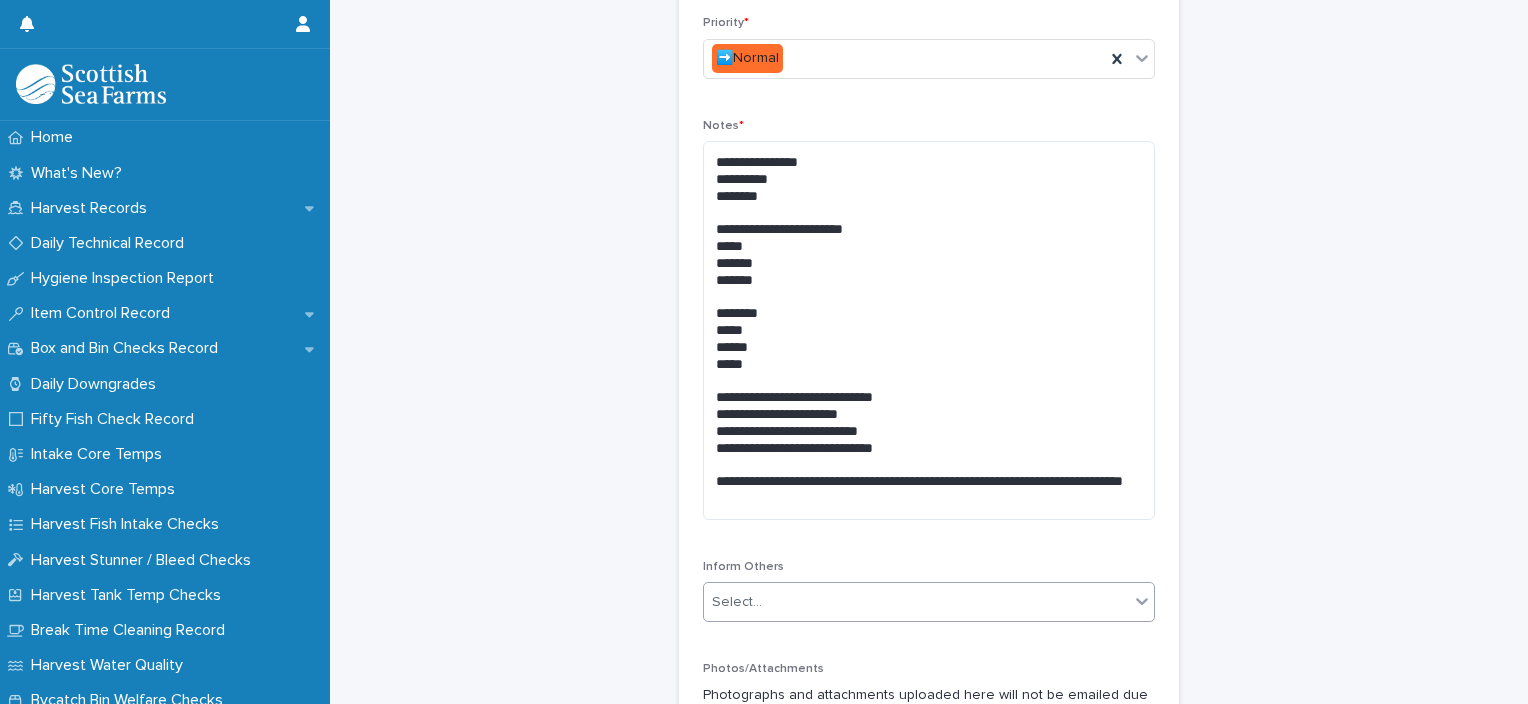 click on "Select..." at bounding box center (737, 602) 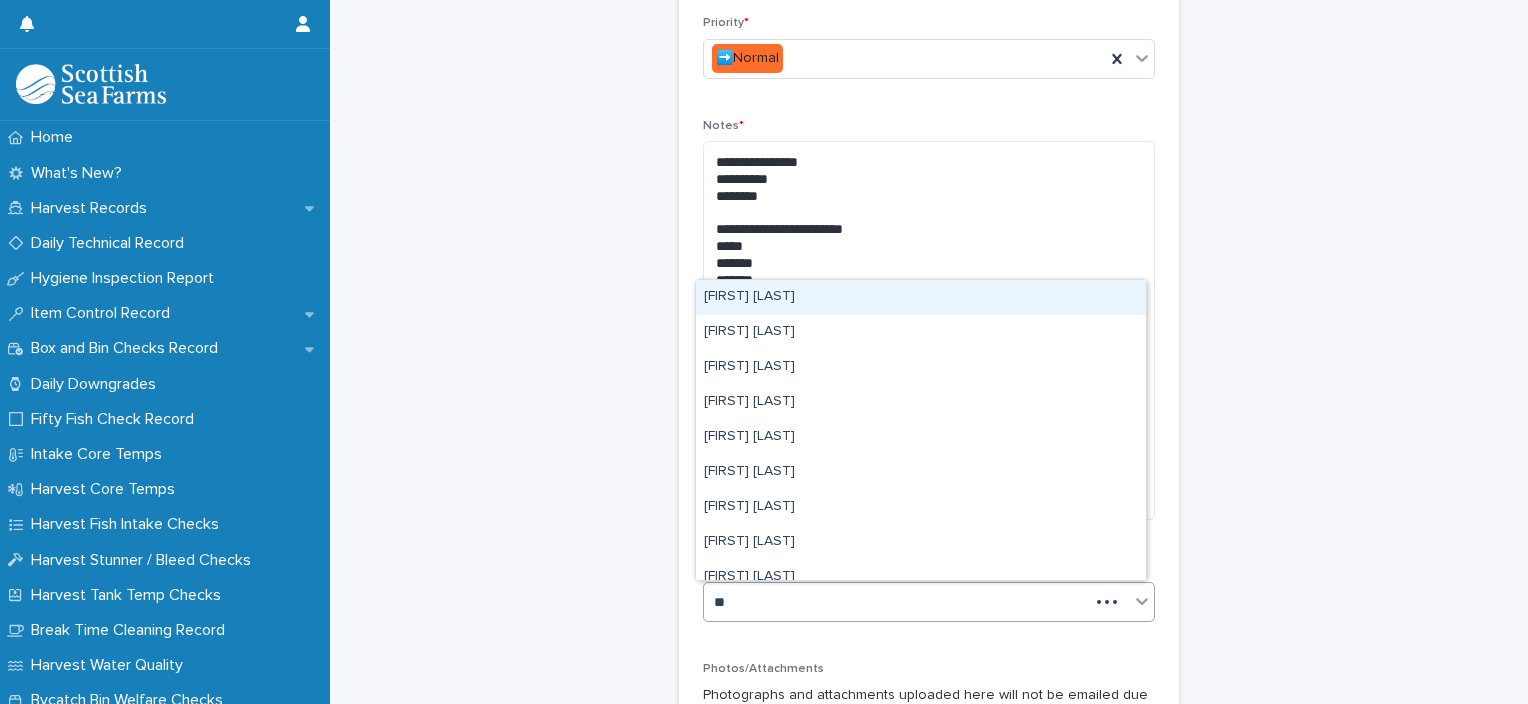 type on "***" 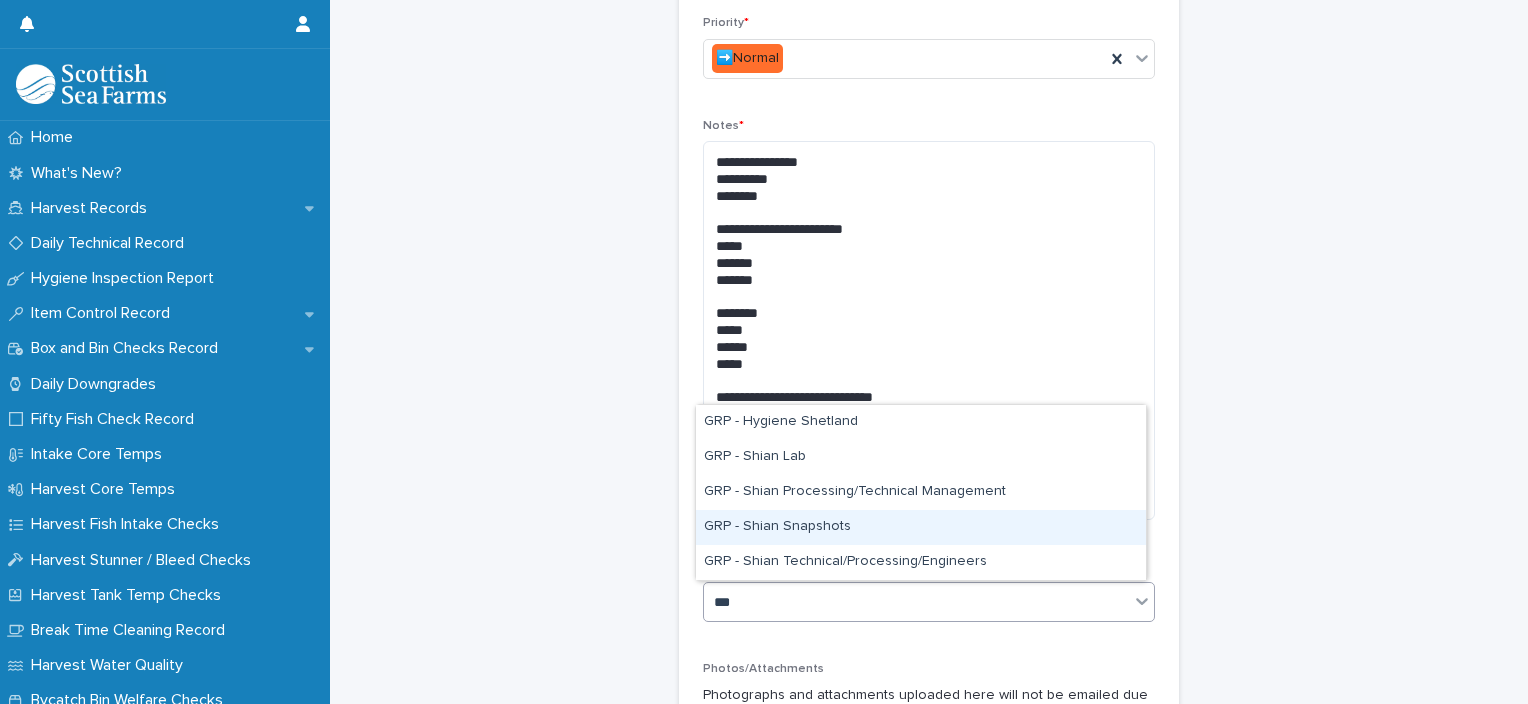 click on "GRP - Shian Snapshots" at bounding box center (921, 527) 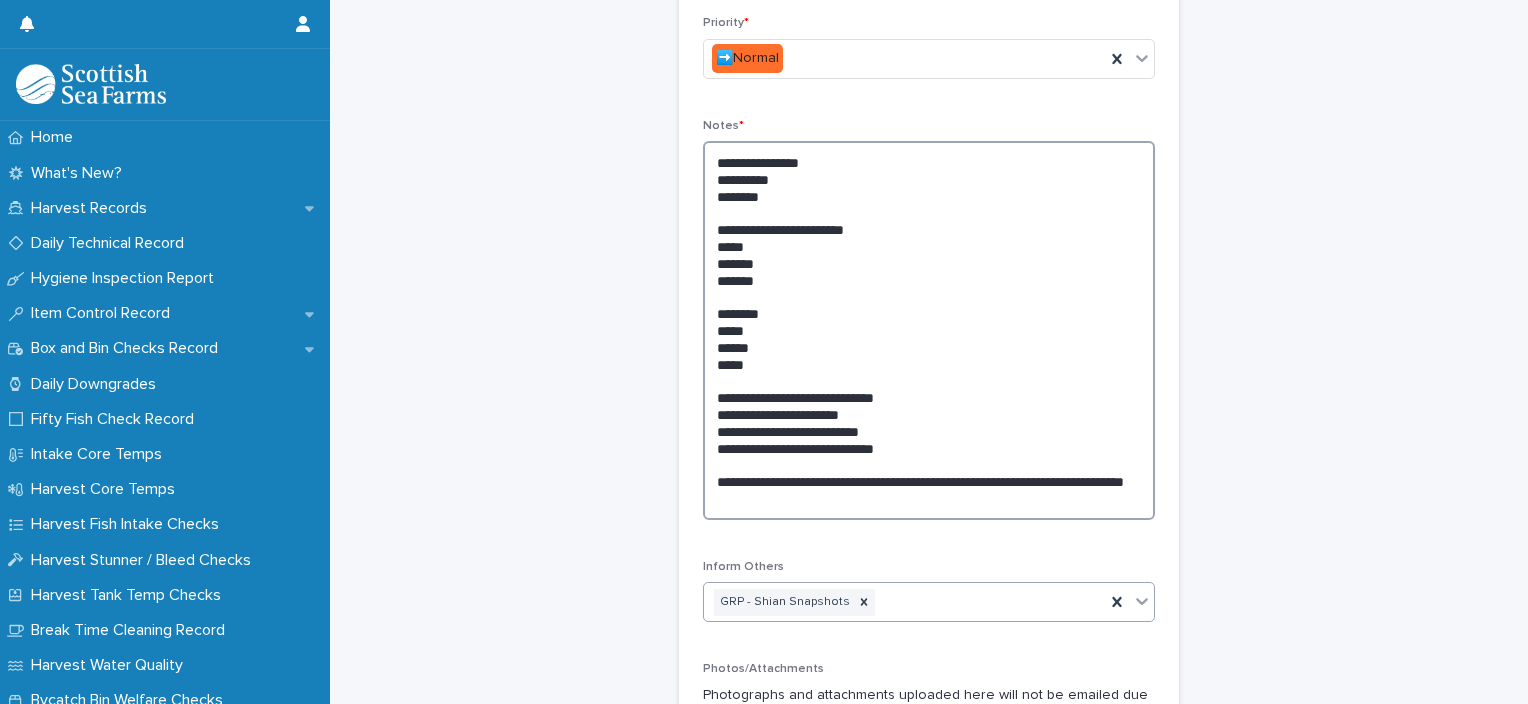 click on "**********" at bounding box center [929, 330] 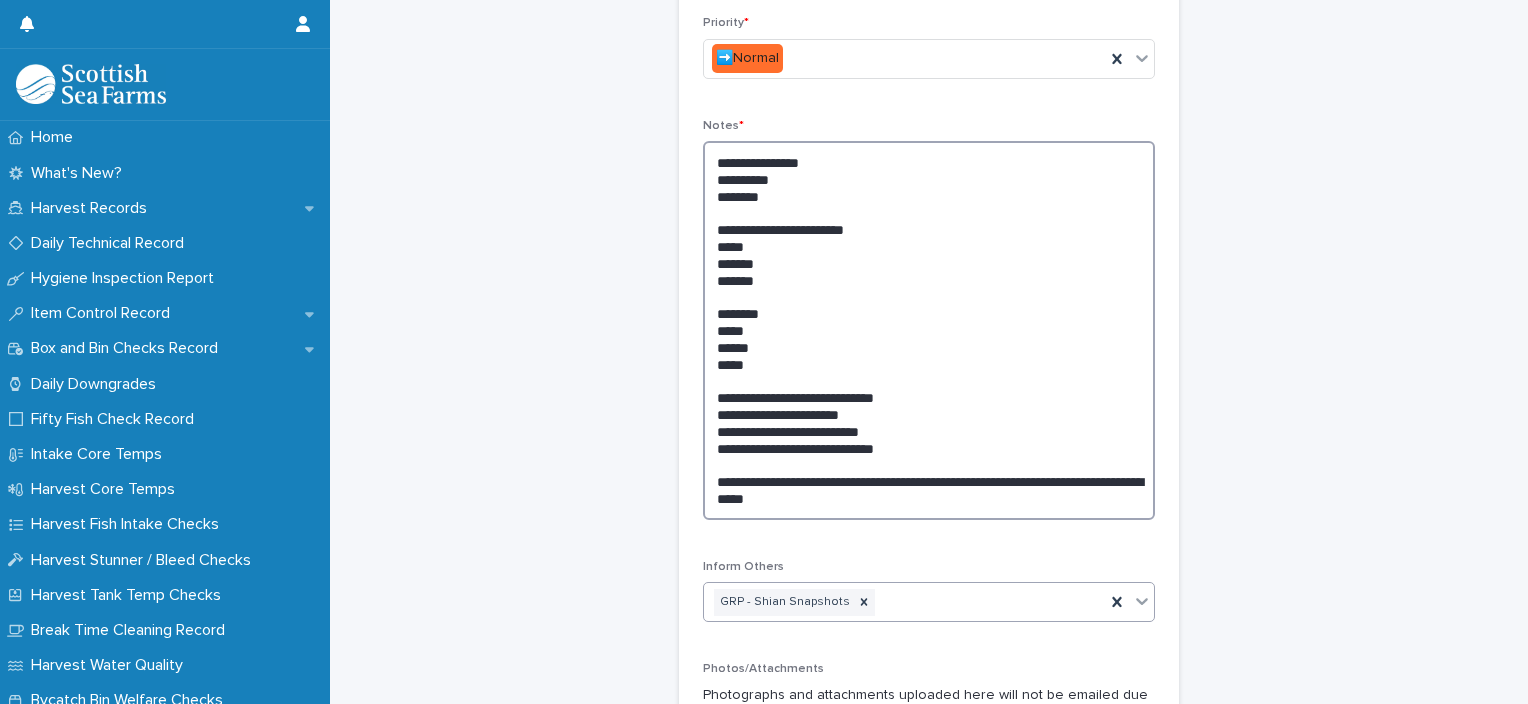 click on "**********" at bounding box center (929, 330) 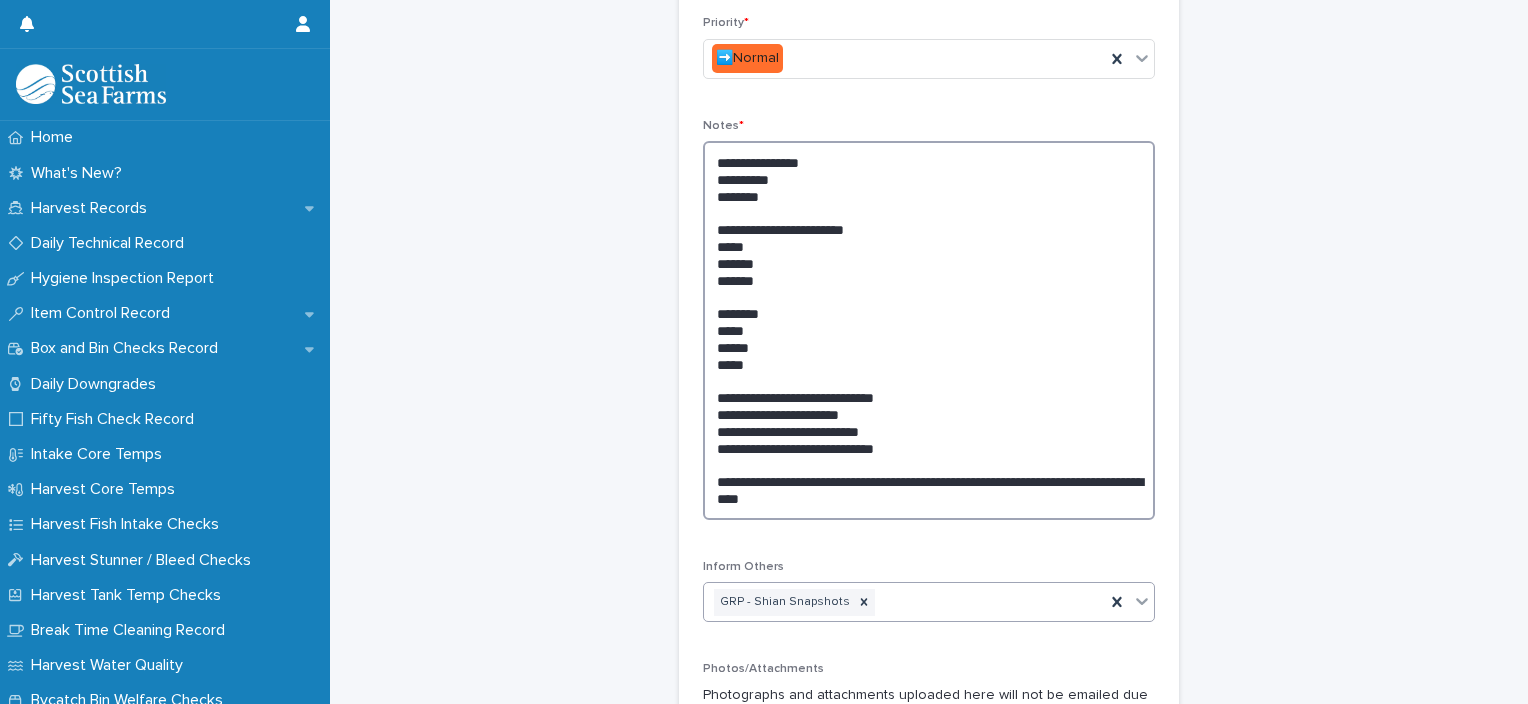 click on "**********" at bounding box center (929, 330) 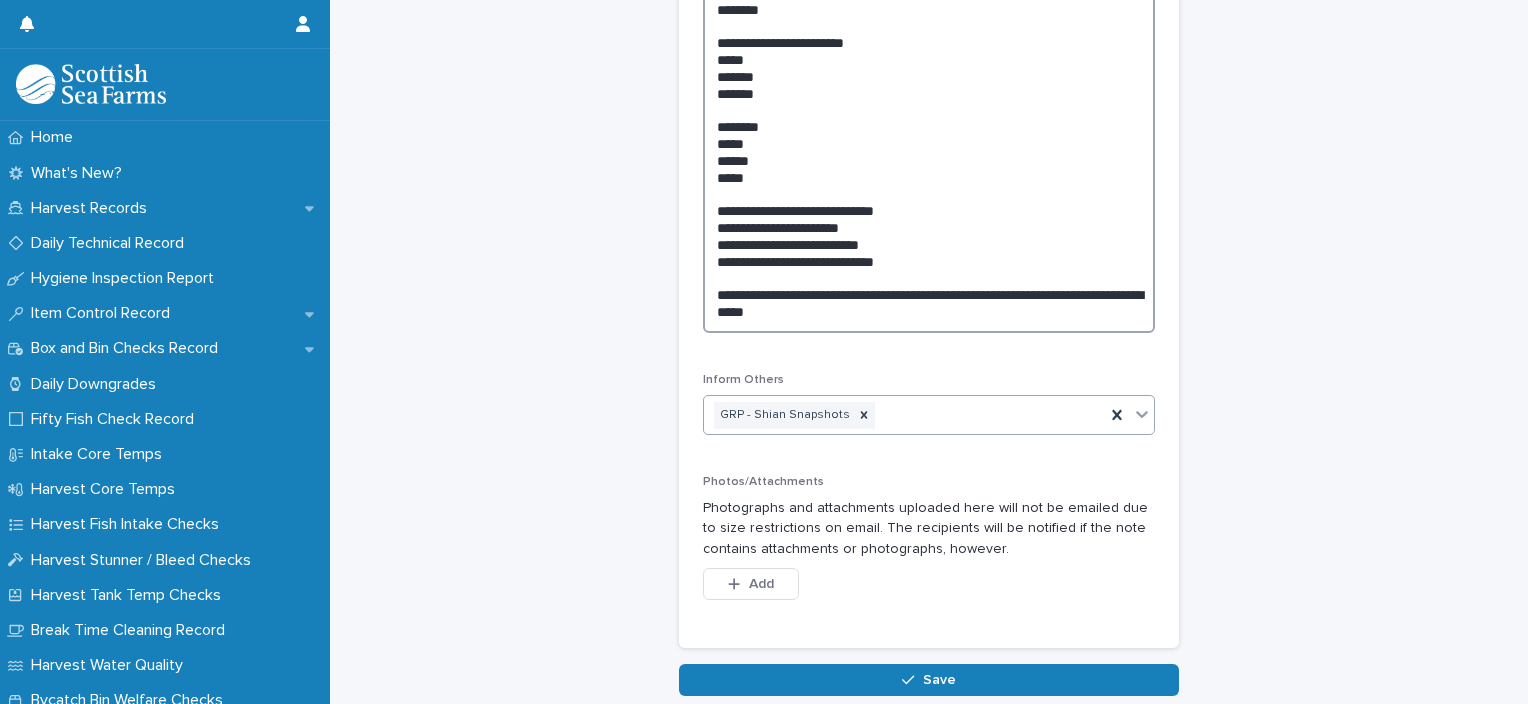 scroll, scrollTop: 619, scrollLeft: 0, axis: vertical 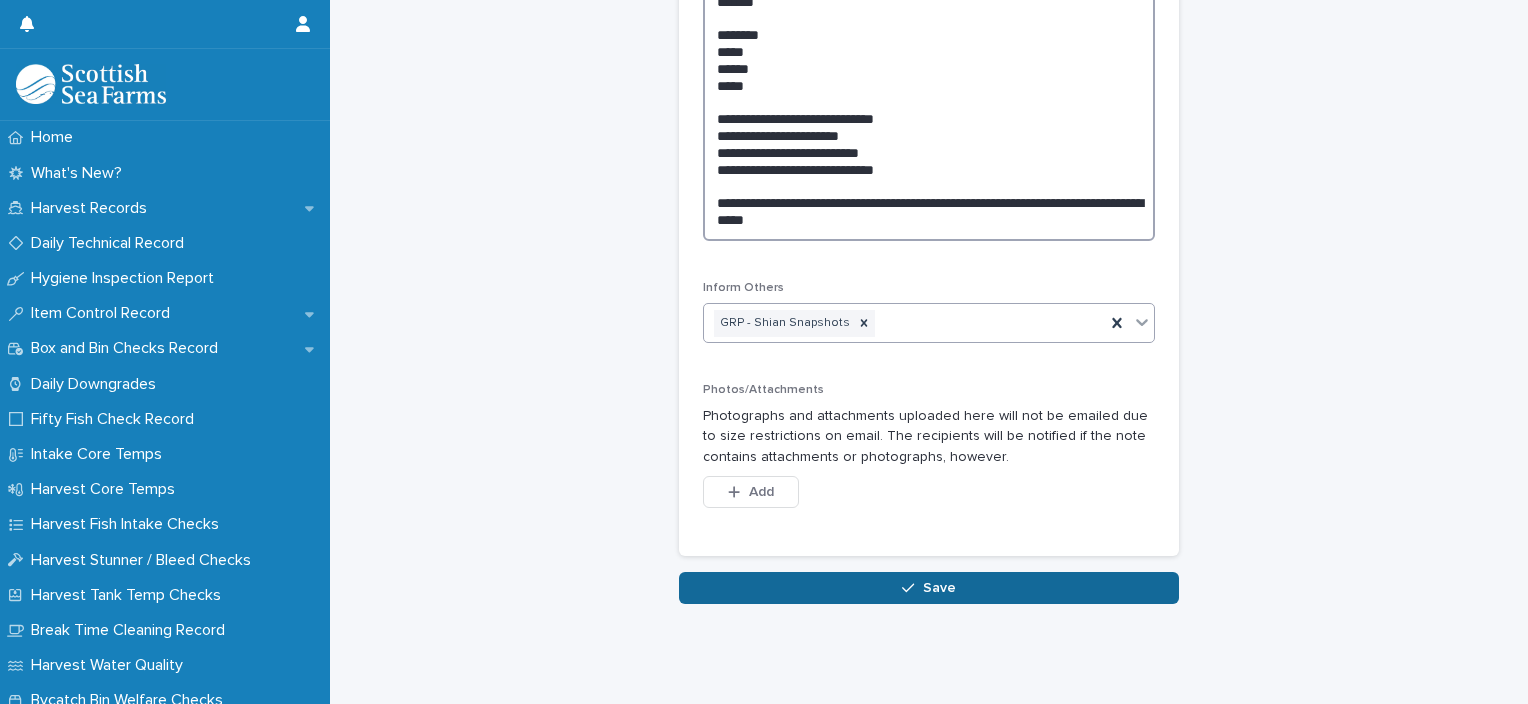 type on "**********" 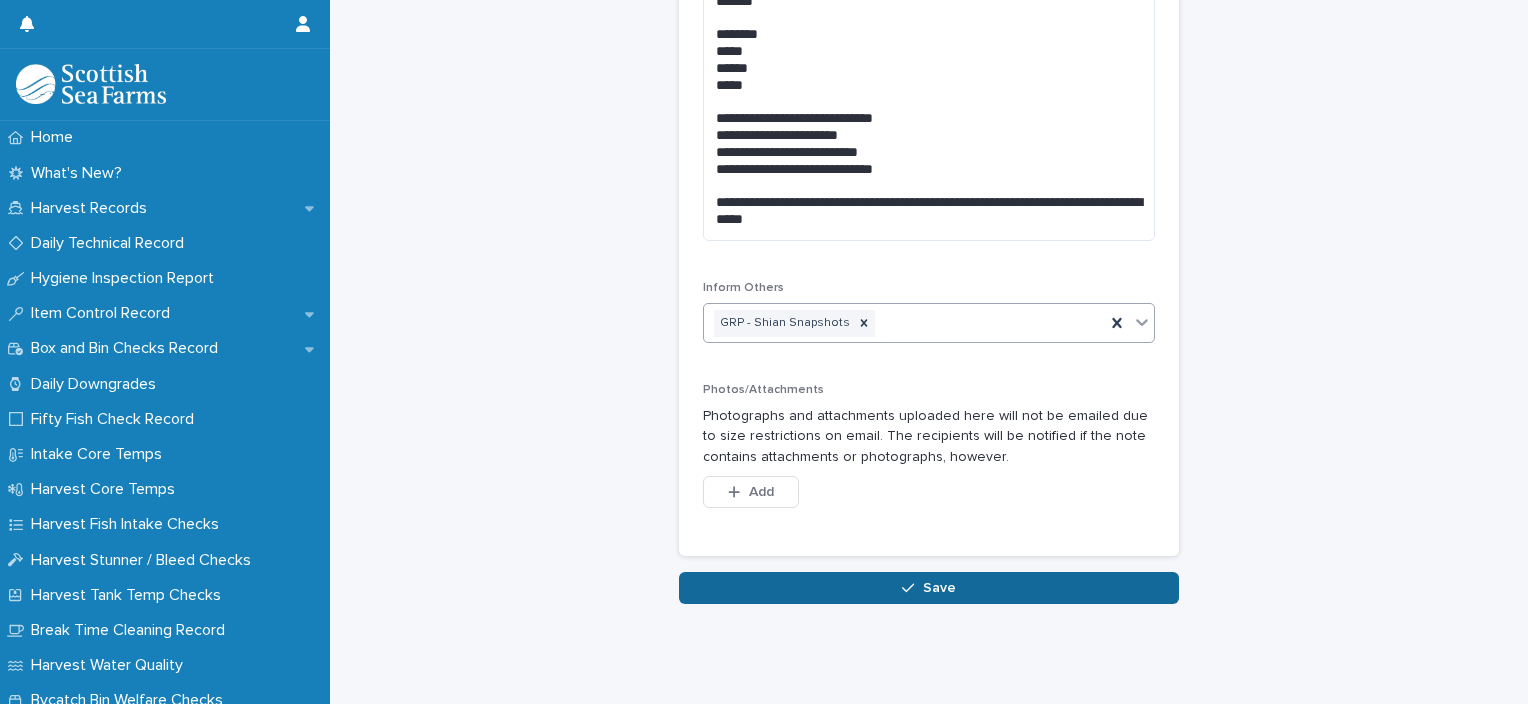 click on "Save" at bounding box center (929, 588) 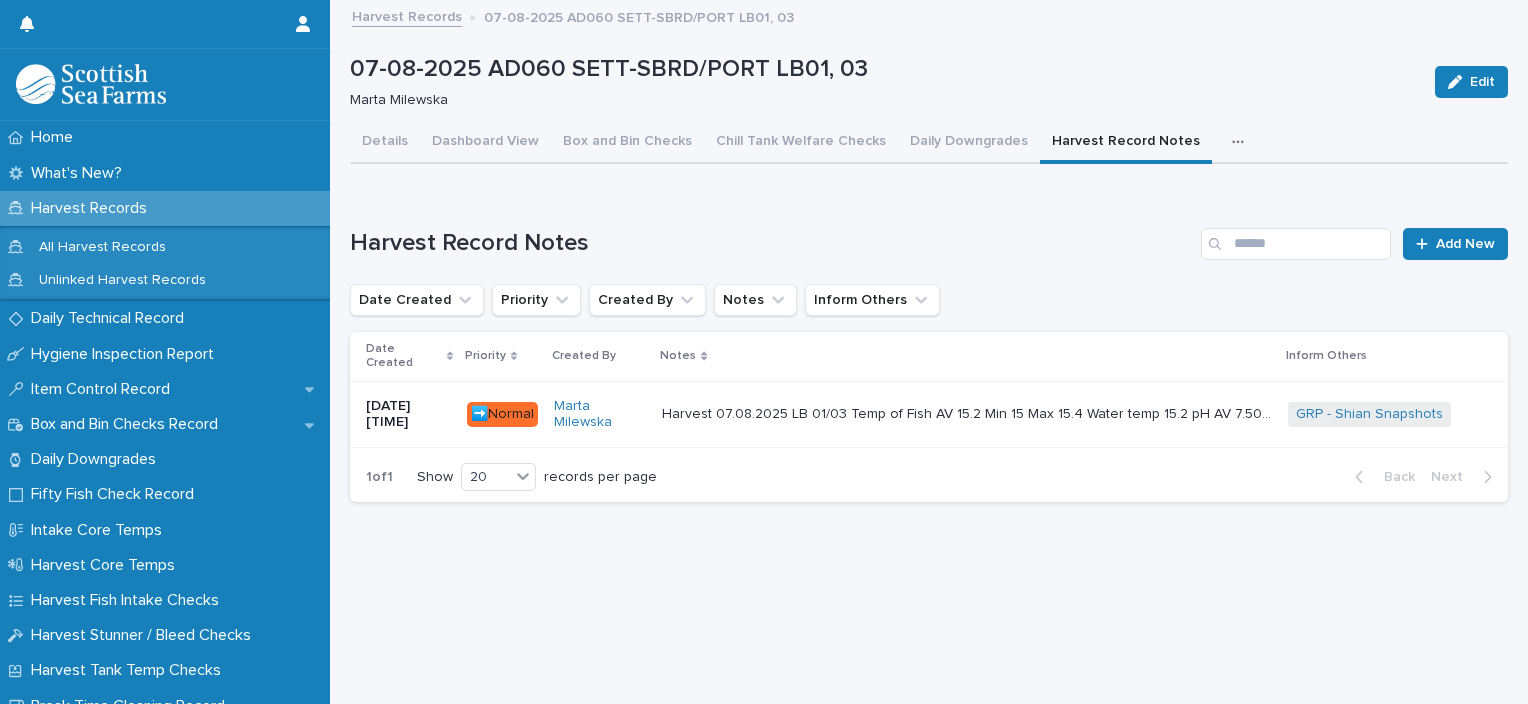 scroll, scrollTop: 0, scrollLeft: 0, axis: both 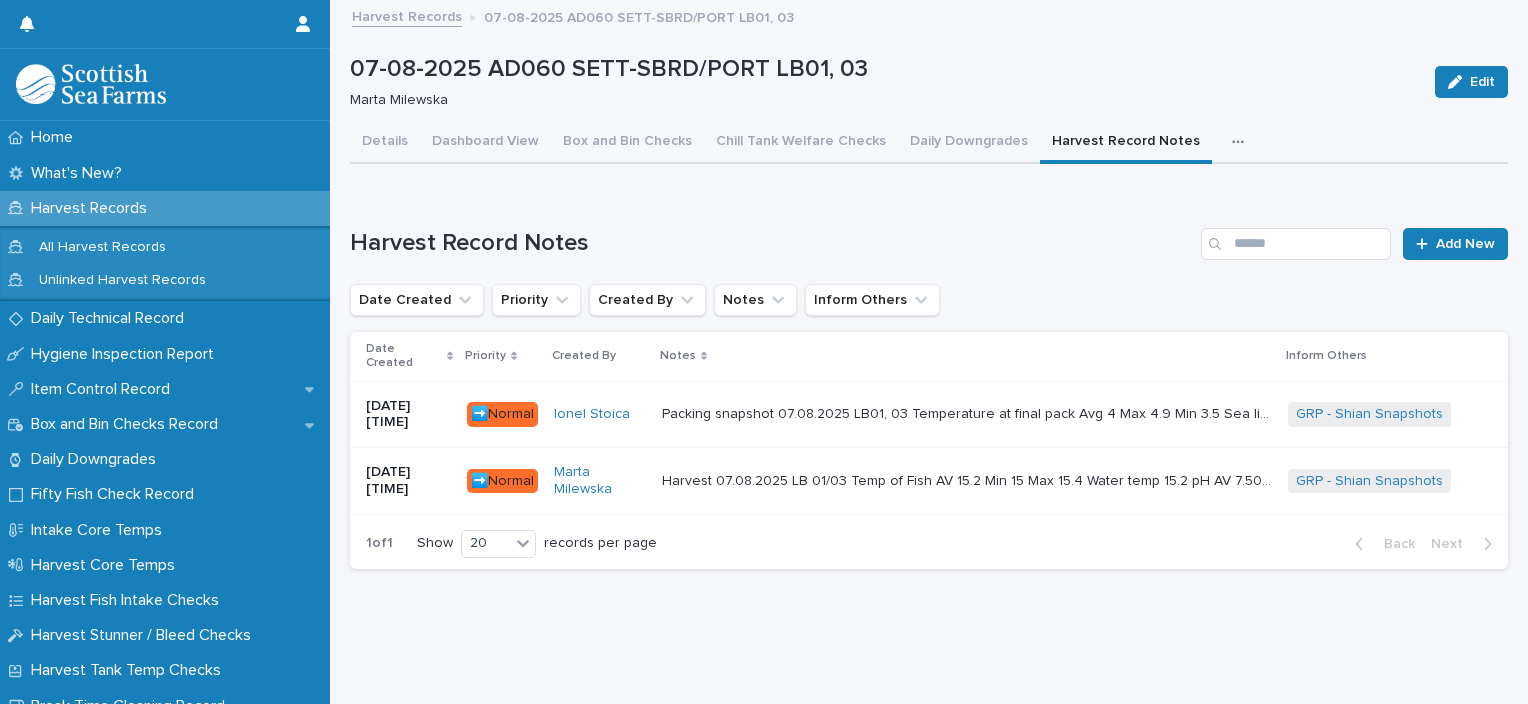 click 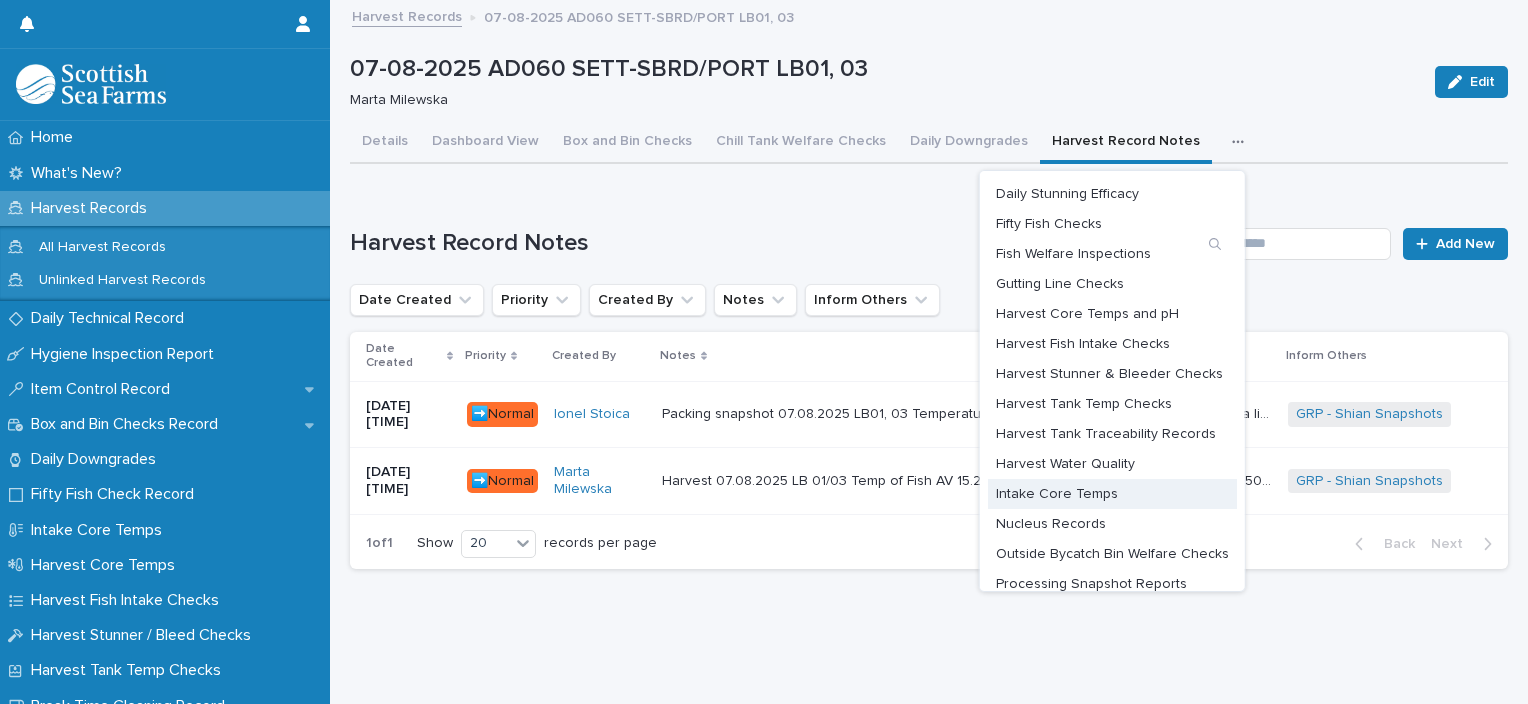 click on "Intake Core Temps" at bounding box center [1112, 494] 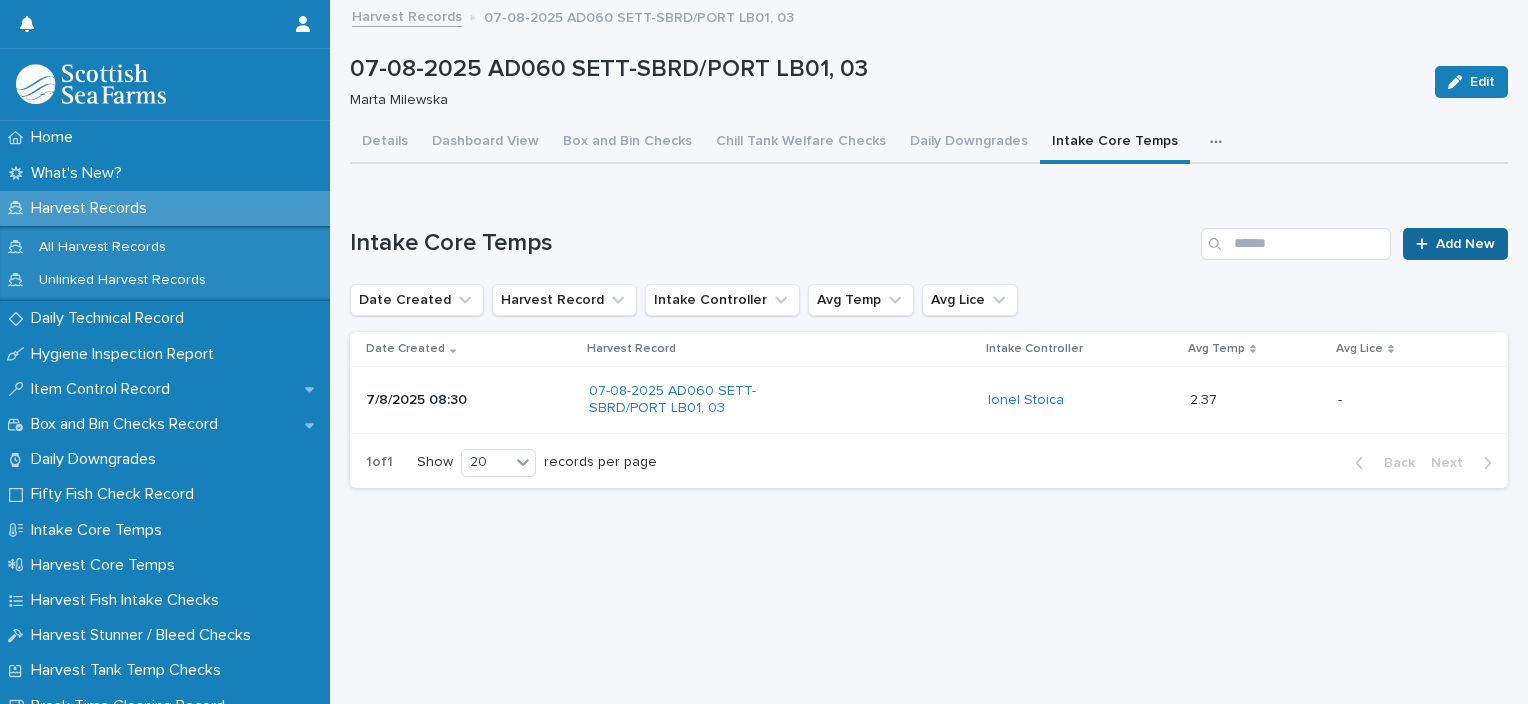 click on "Add New" at bounding box center (1455, 244) 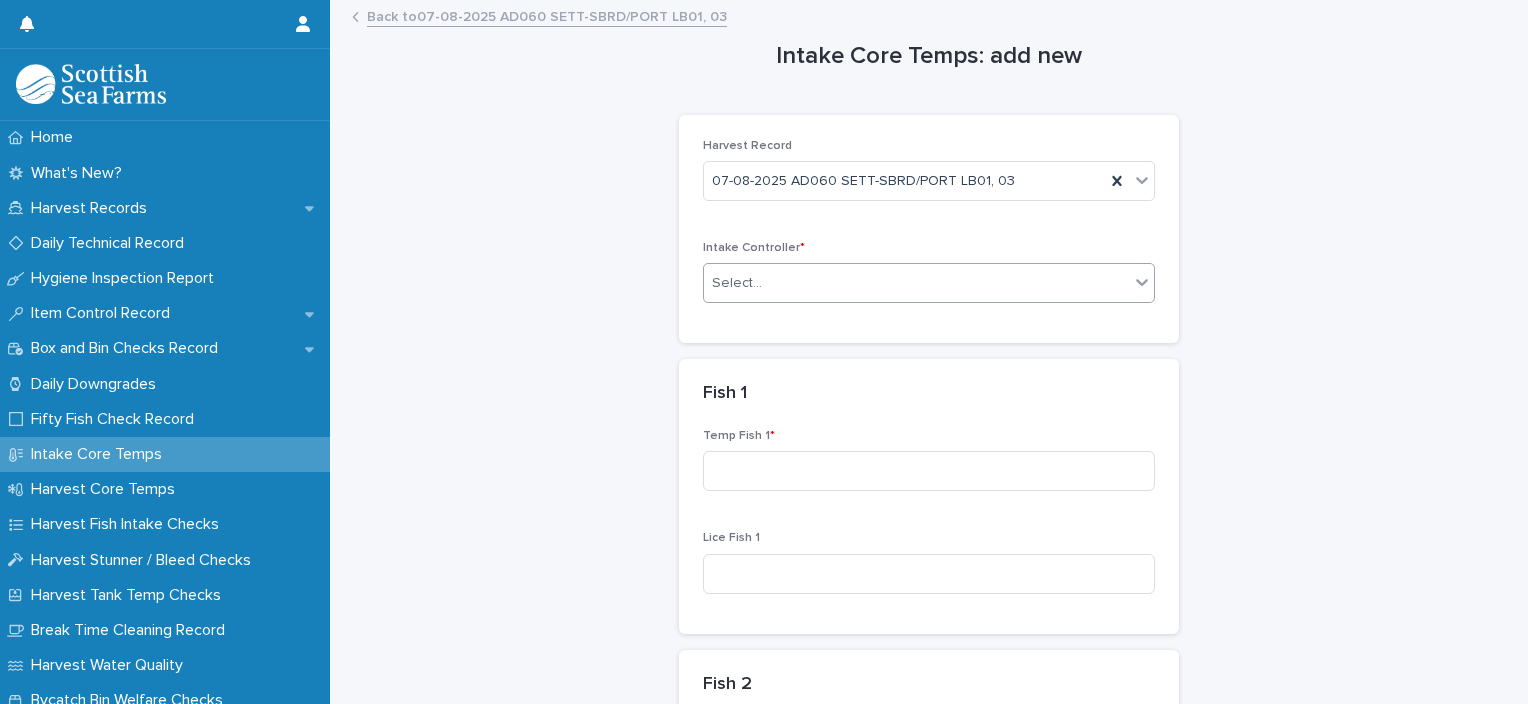 click on "Select..." at bounding box center (916, 283) 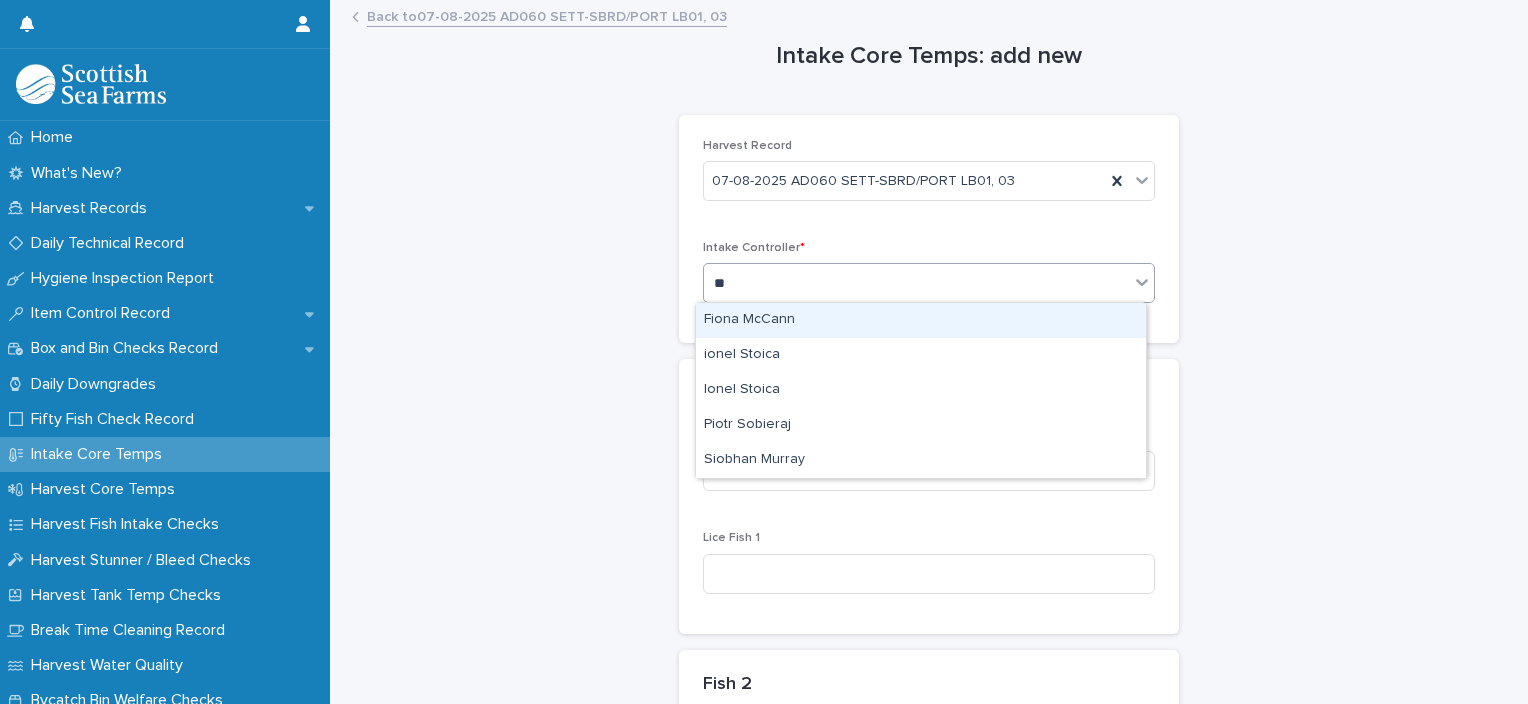 type on "***" 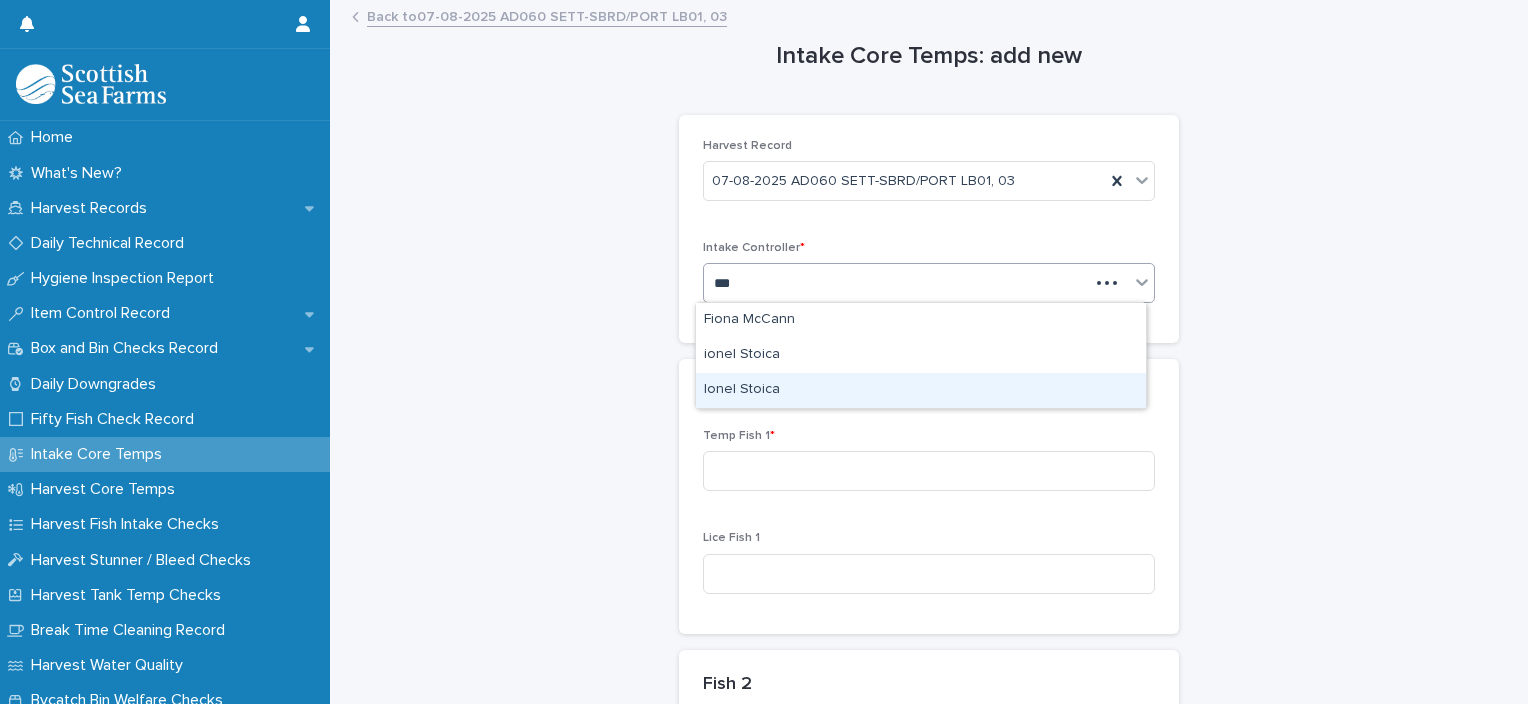 click on "Ionel Stoica" at bounding box center [921, 390] 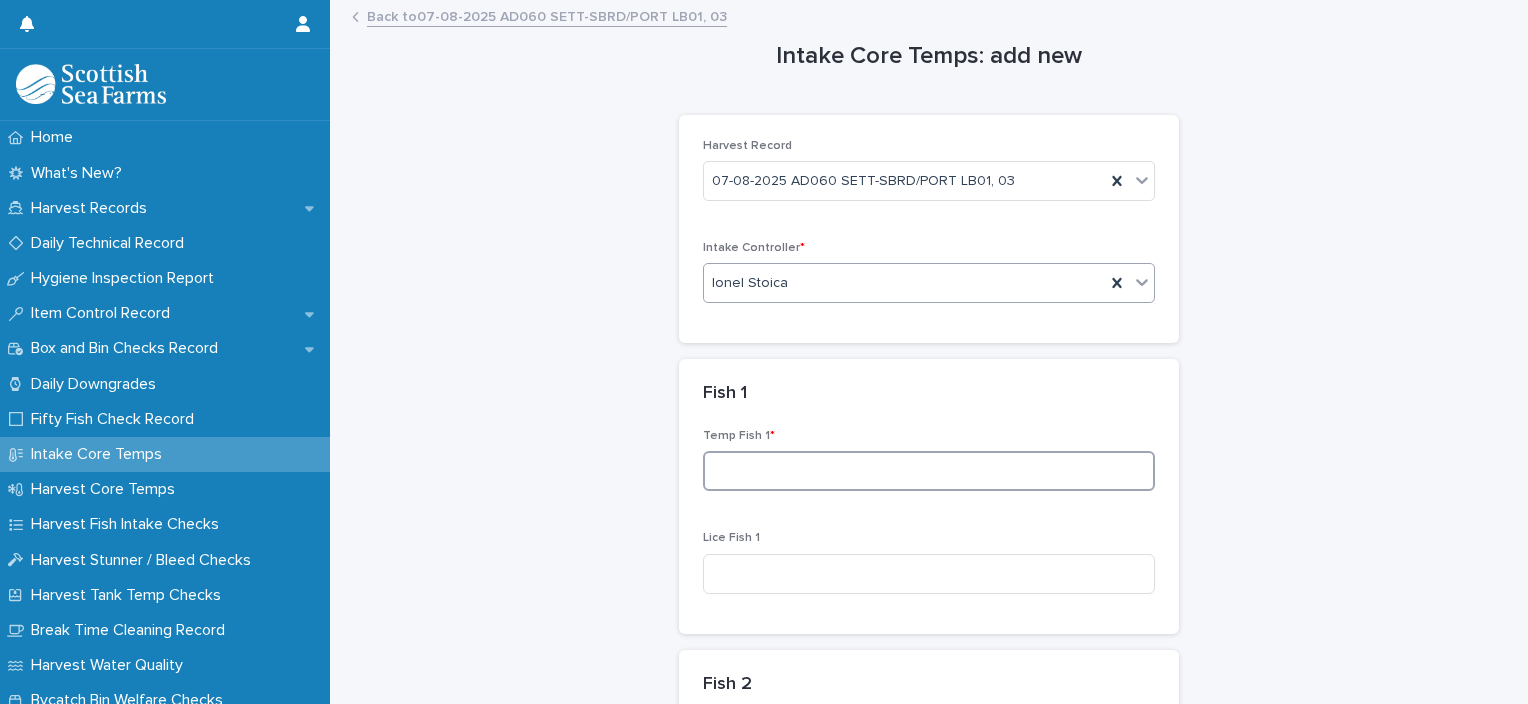 click at bounding box center (929, 471) 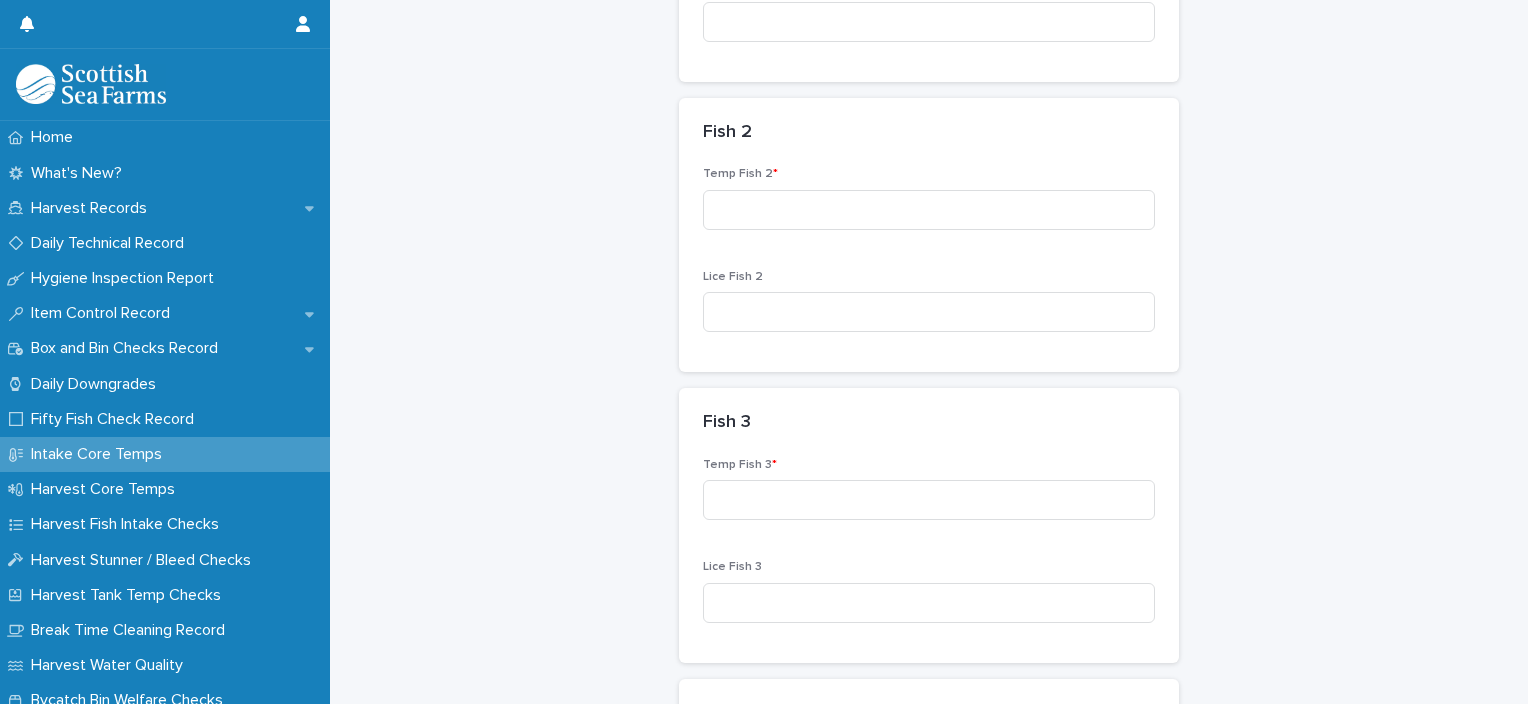 scroll, scrollTop: 600, scrollLeft: 0, axis: vertical 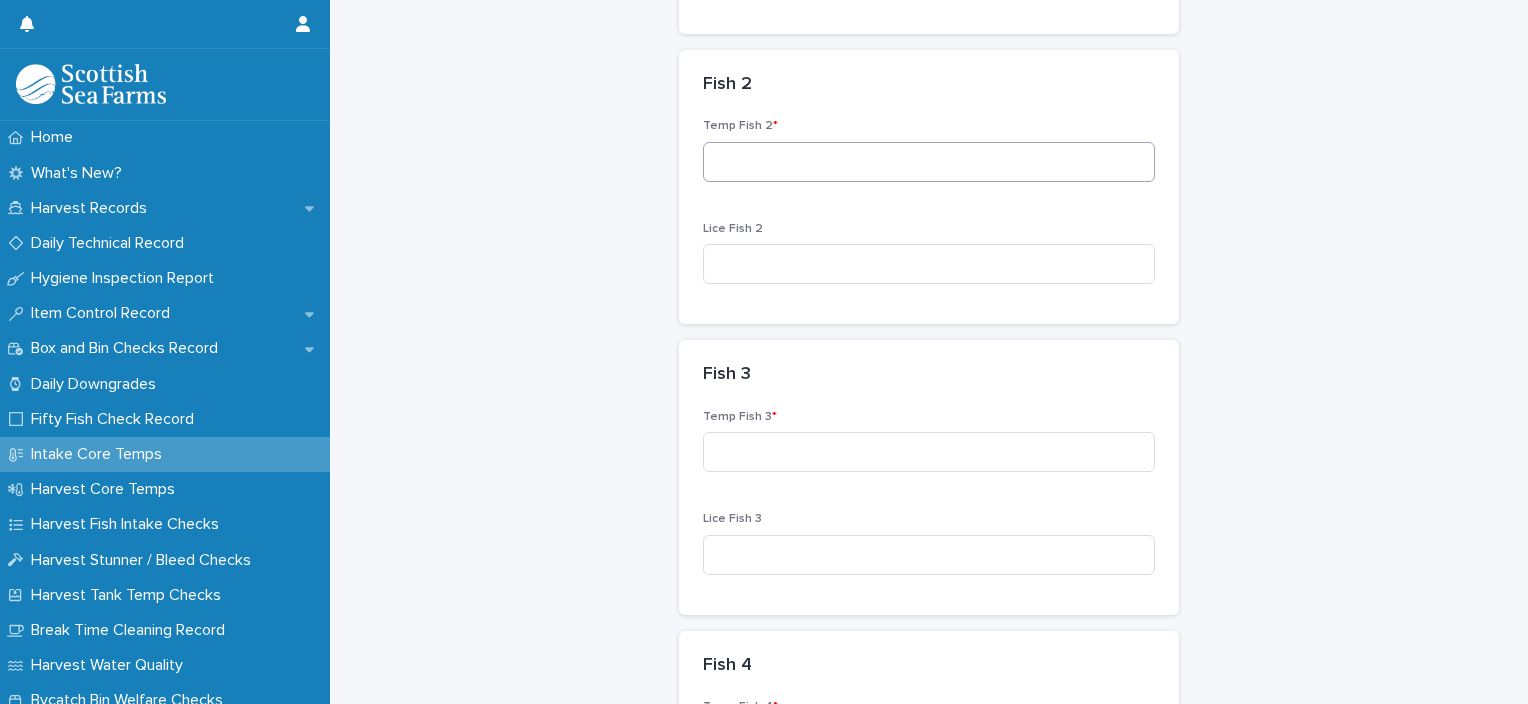type on "***" 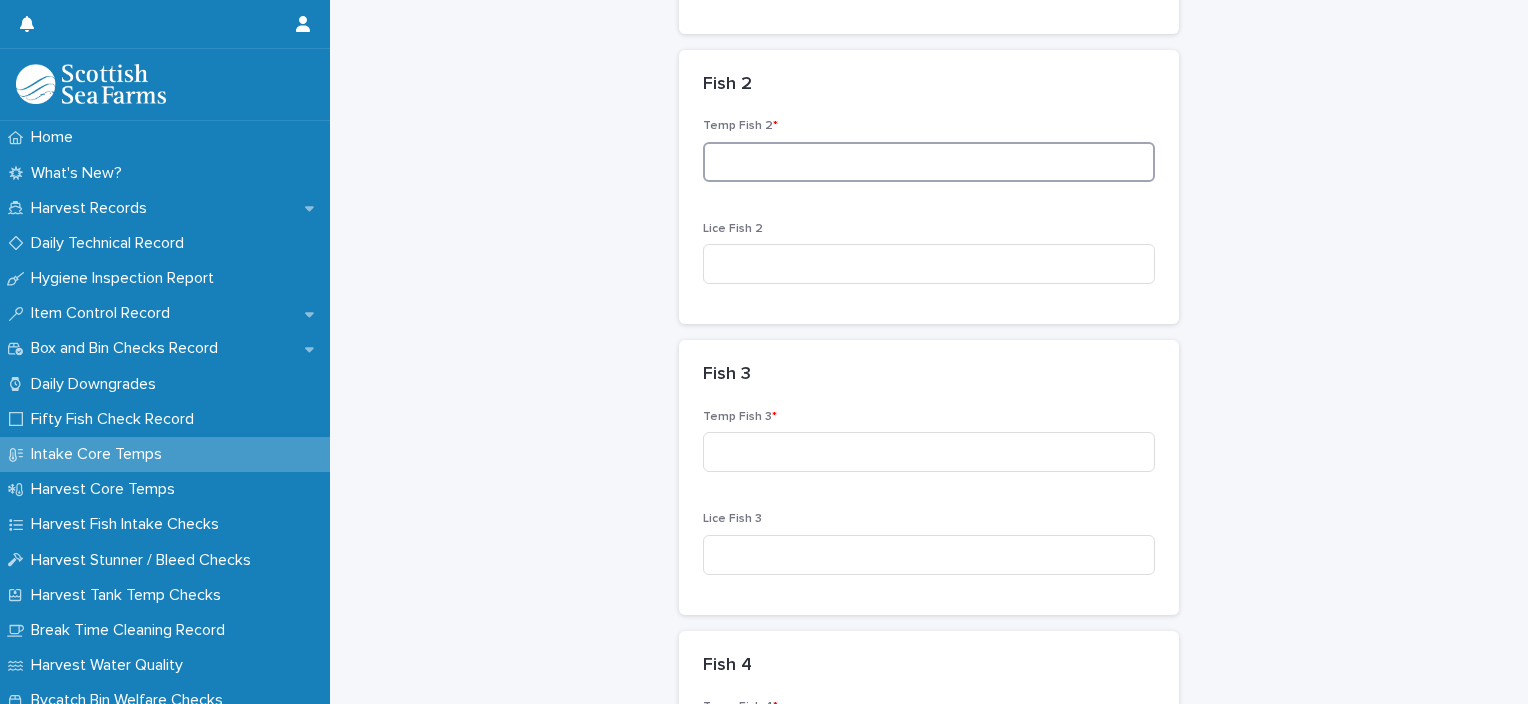 click at bounding box center (929, 162) 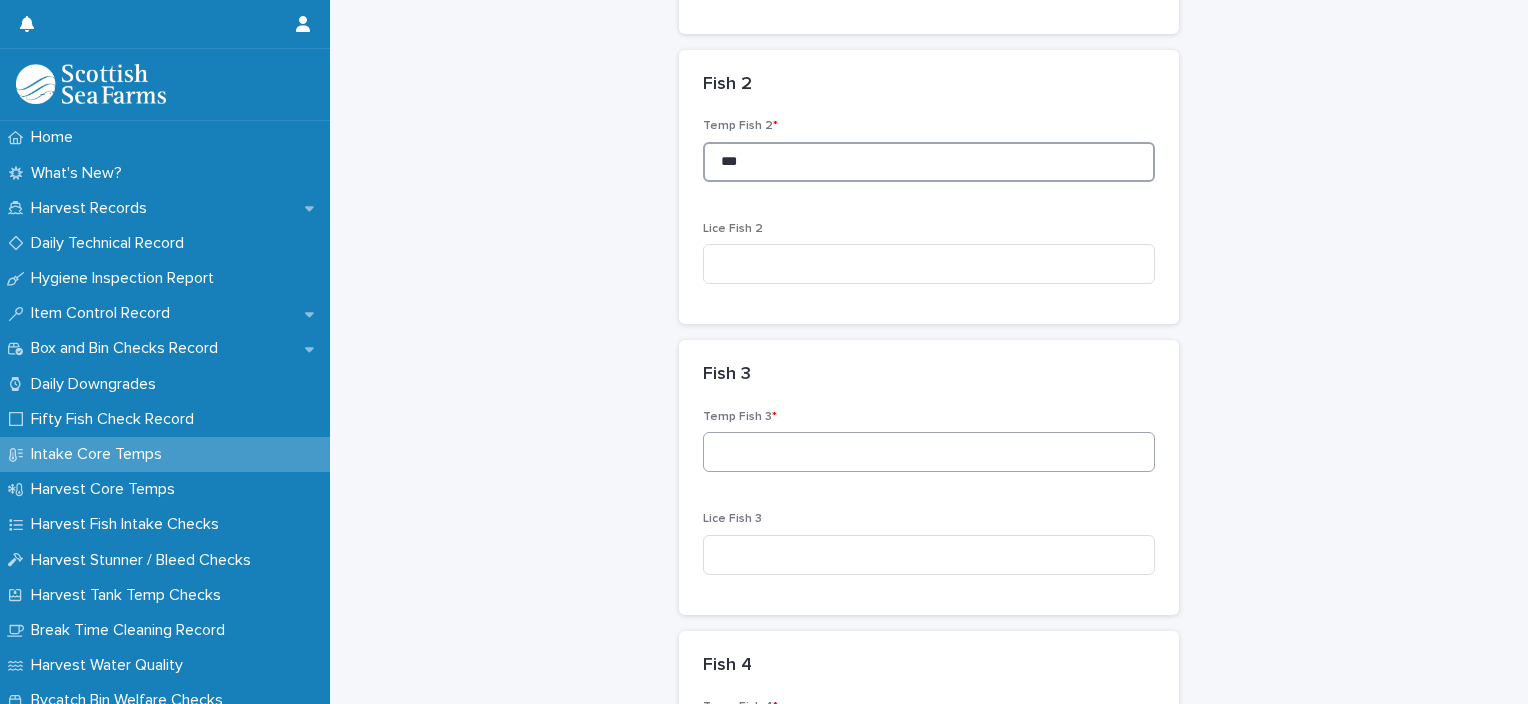 type on "***" 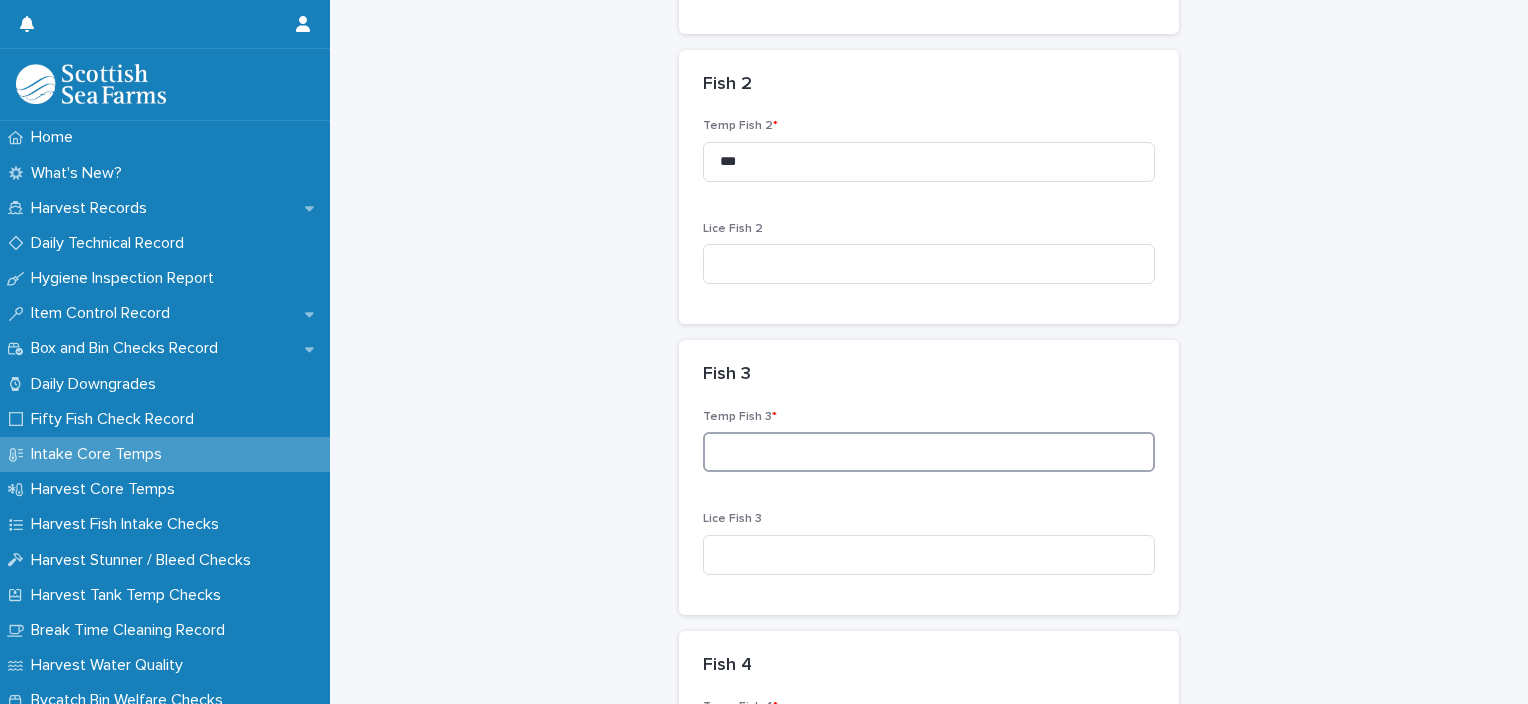 click at bounding box center [929, 452] 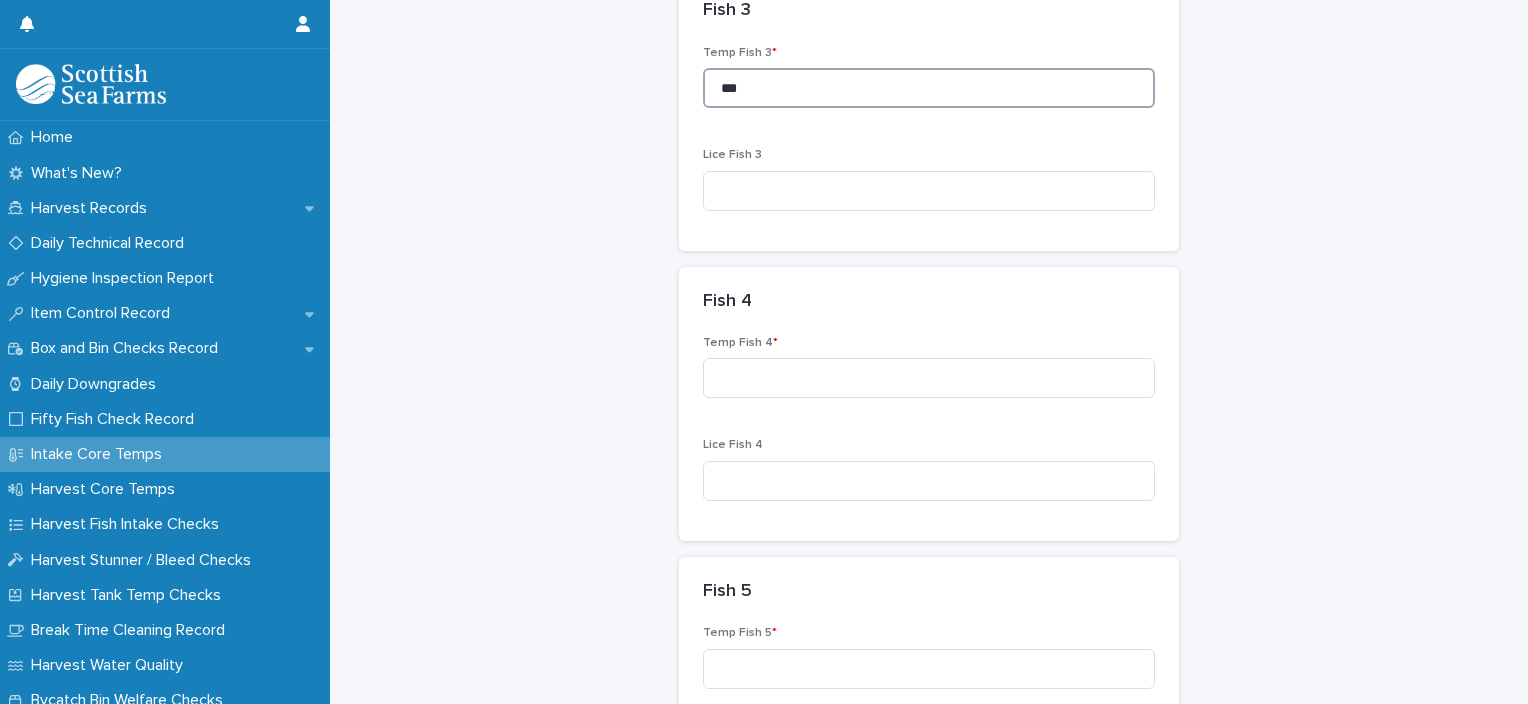 scroll, scrollTop: 1000, scrollLeft: 0, axis: vertical 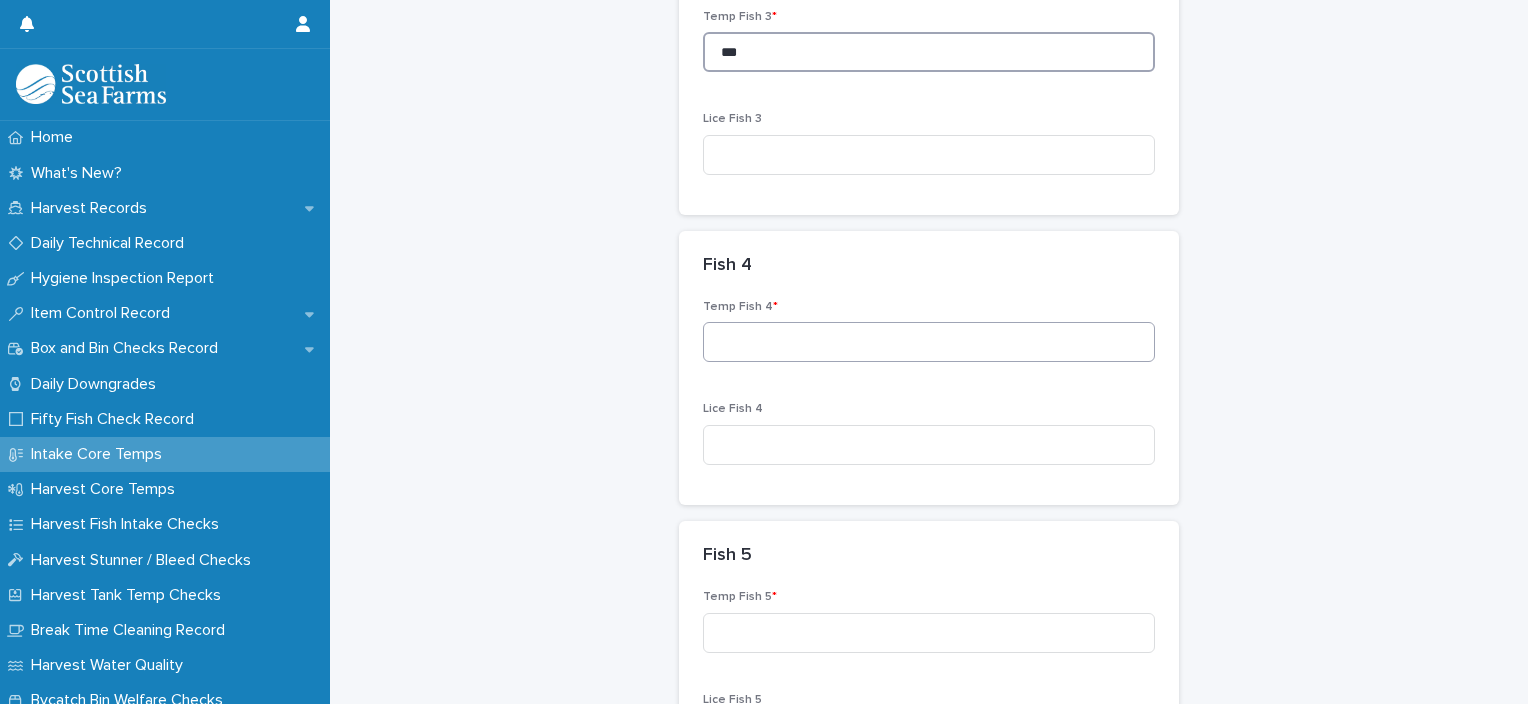 type on "***" 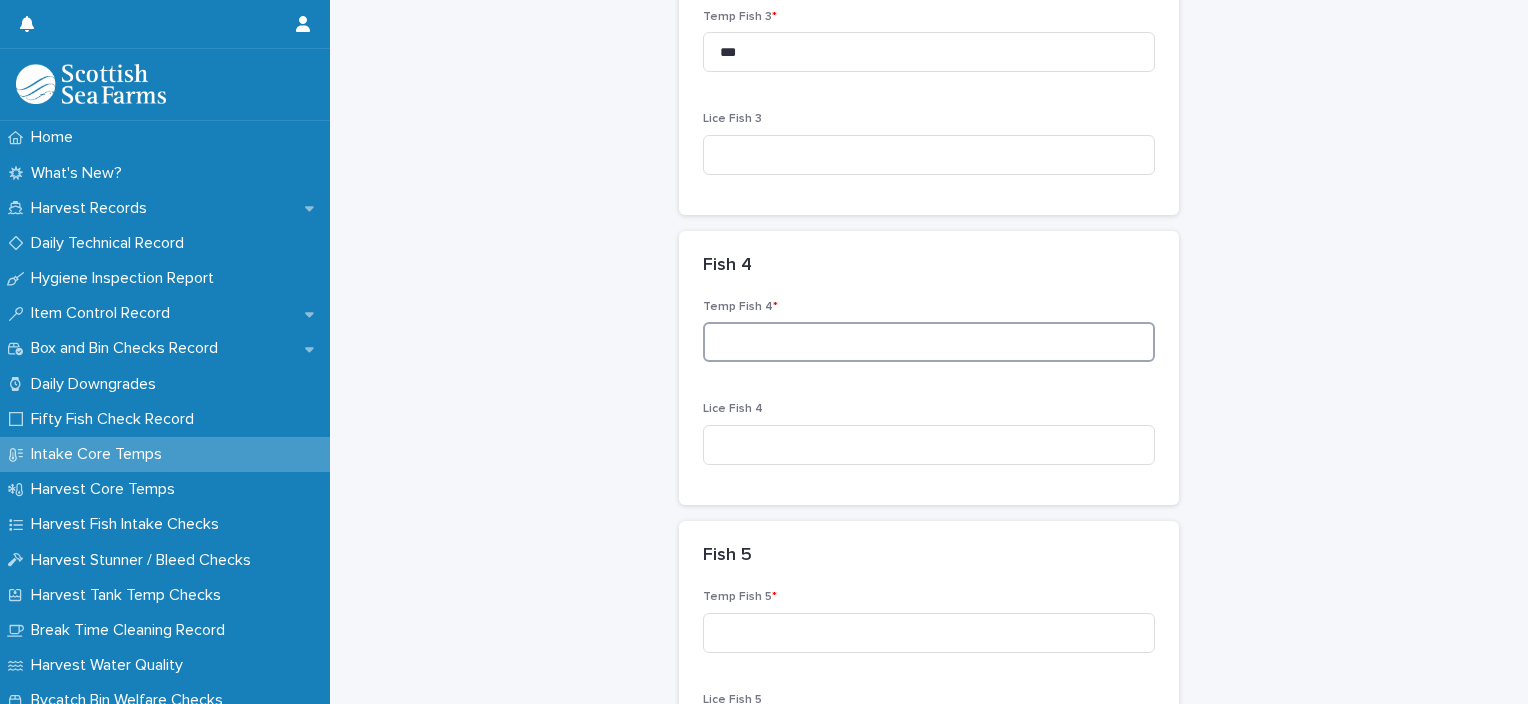 click at bounding box center [929, 342] 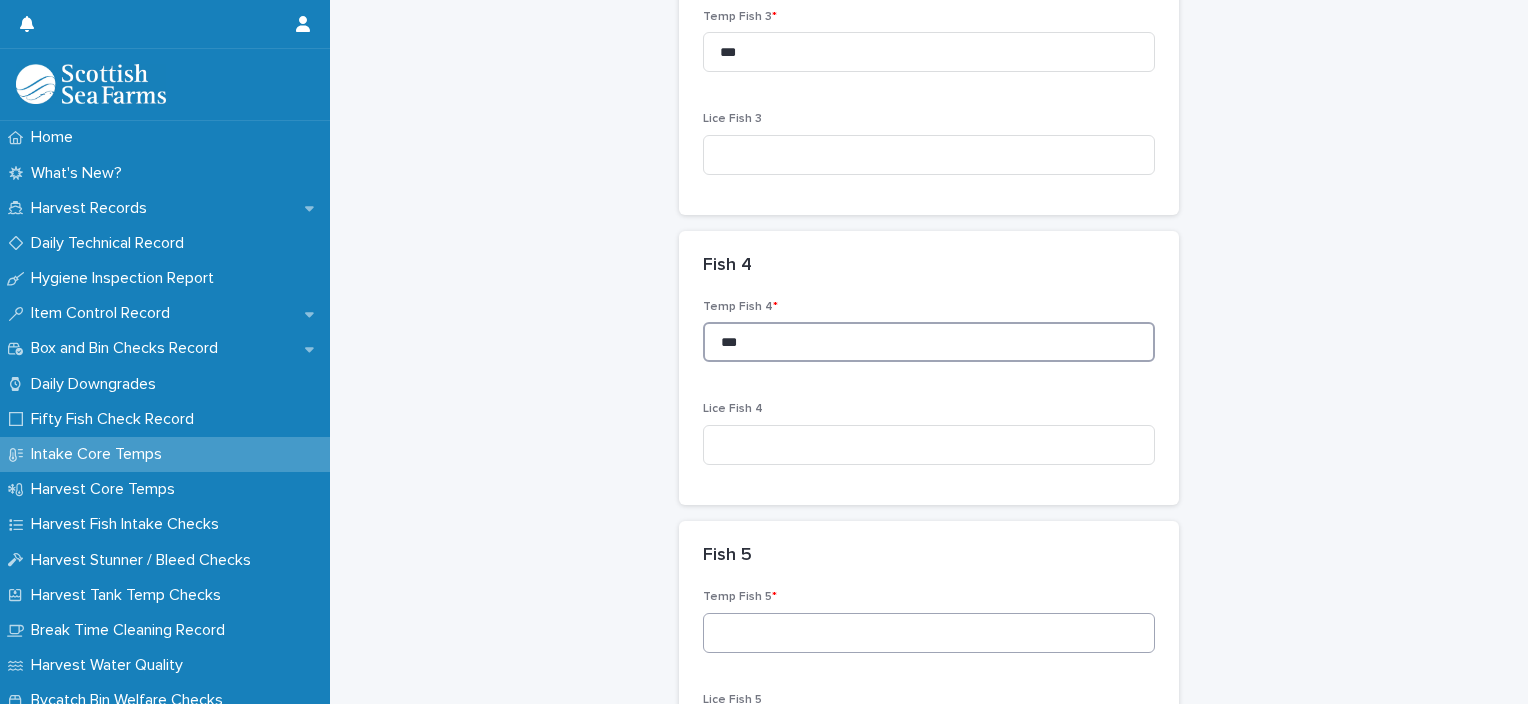 type on "***" 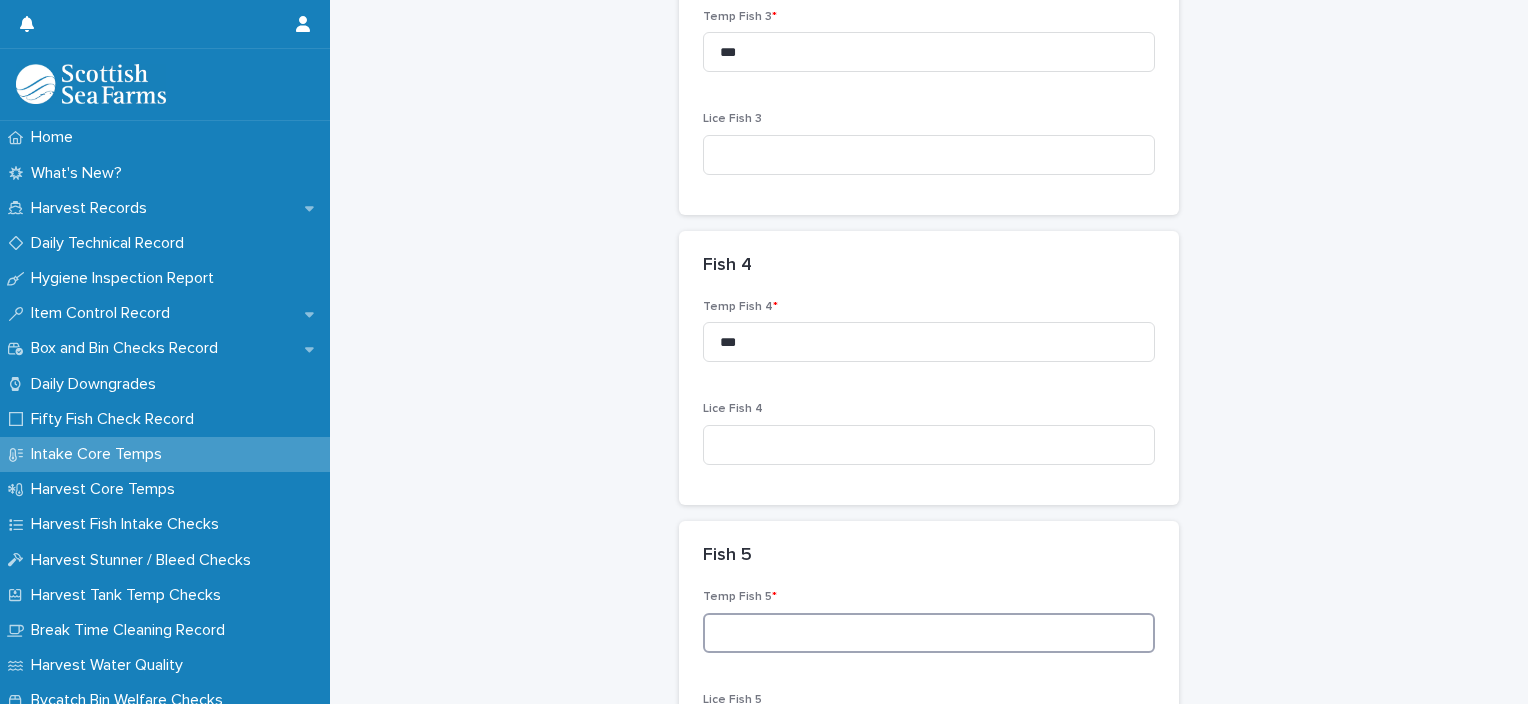 click at bounding box center (929, 633) 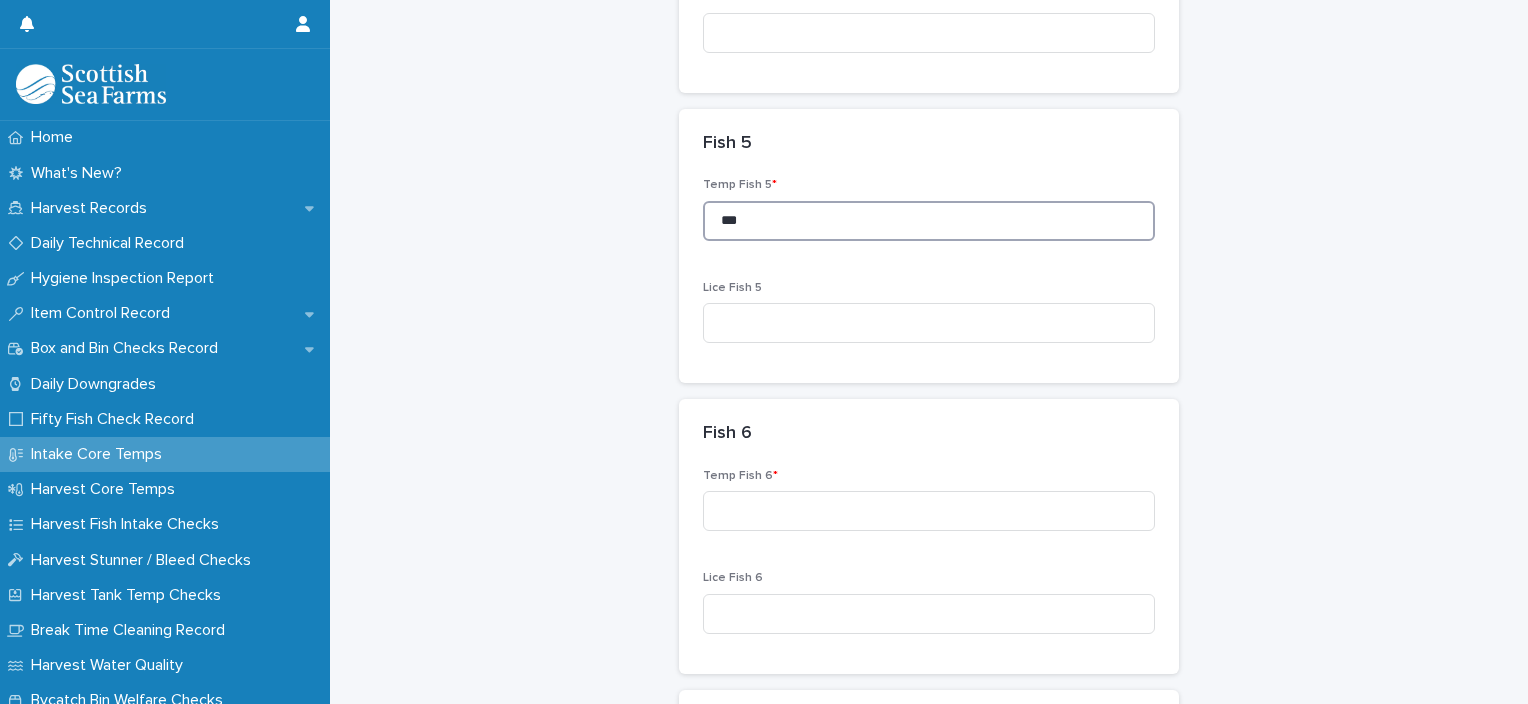 scroll, scrollTop: 1600, scrollLeft: 0, axis: vertical 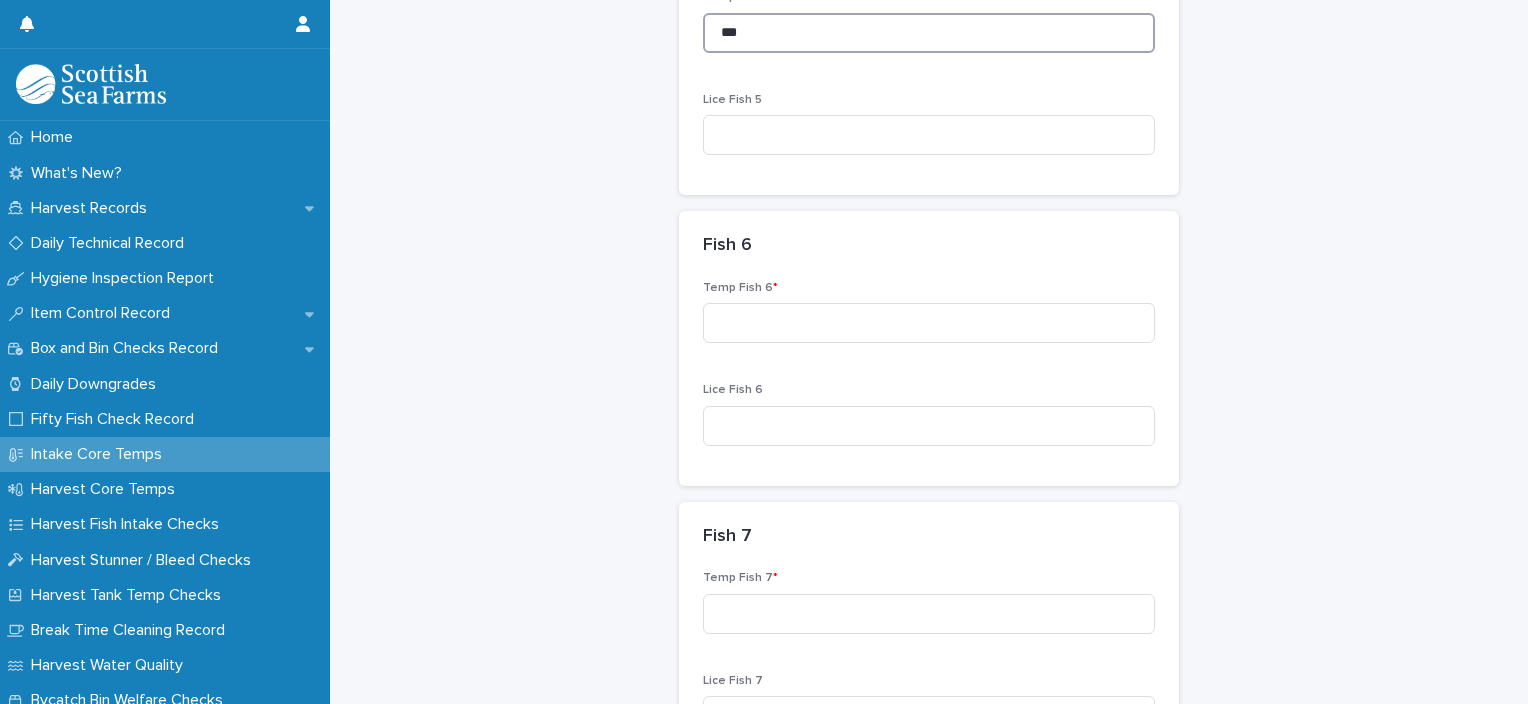 type on "***" 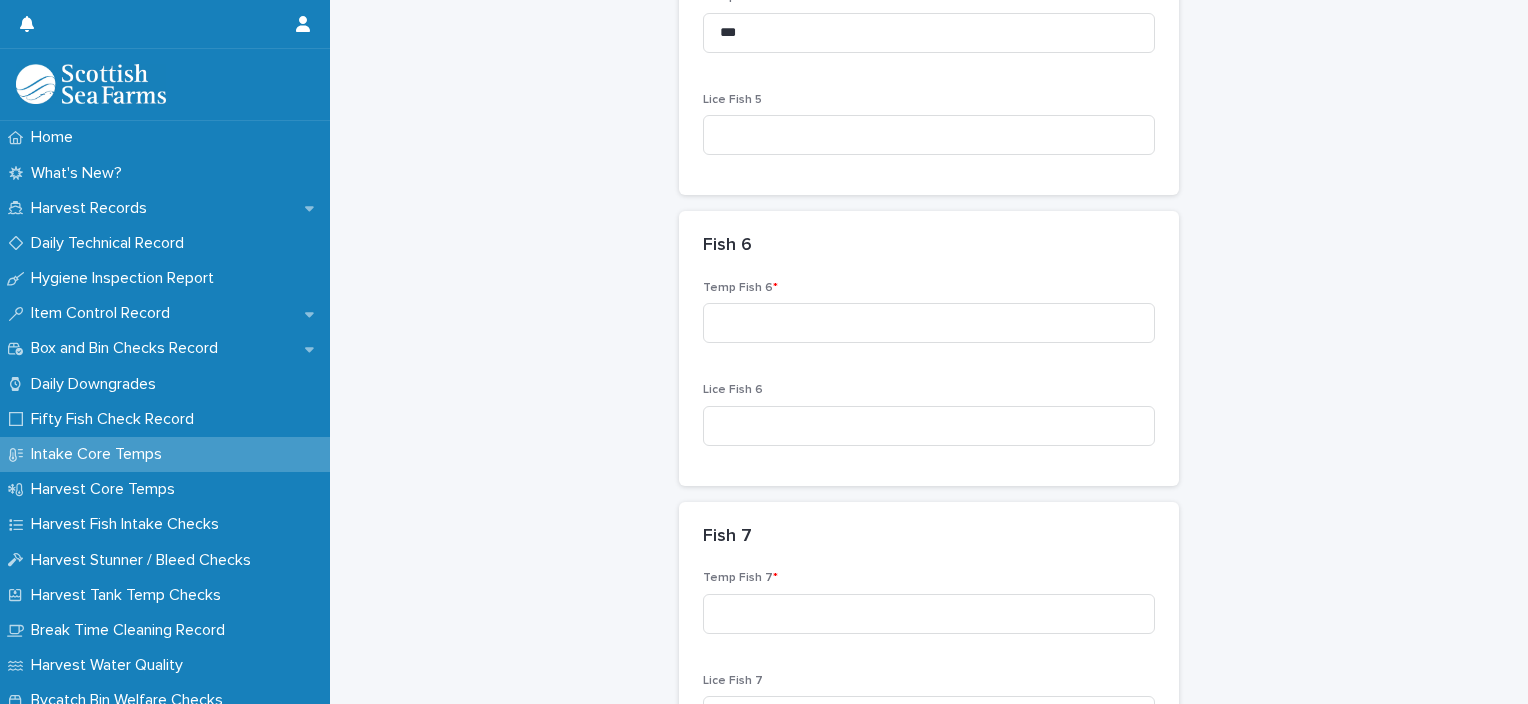 click on "Temp Fish 6 *" at bounding box center [929, 320] 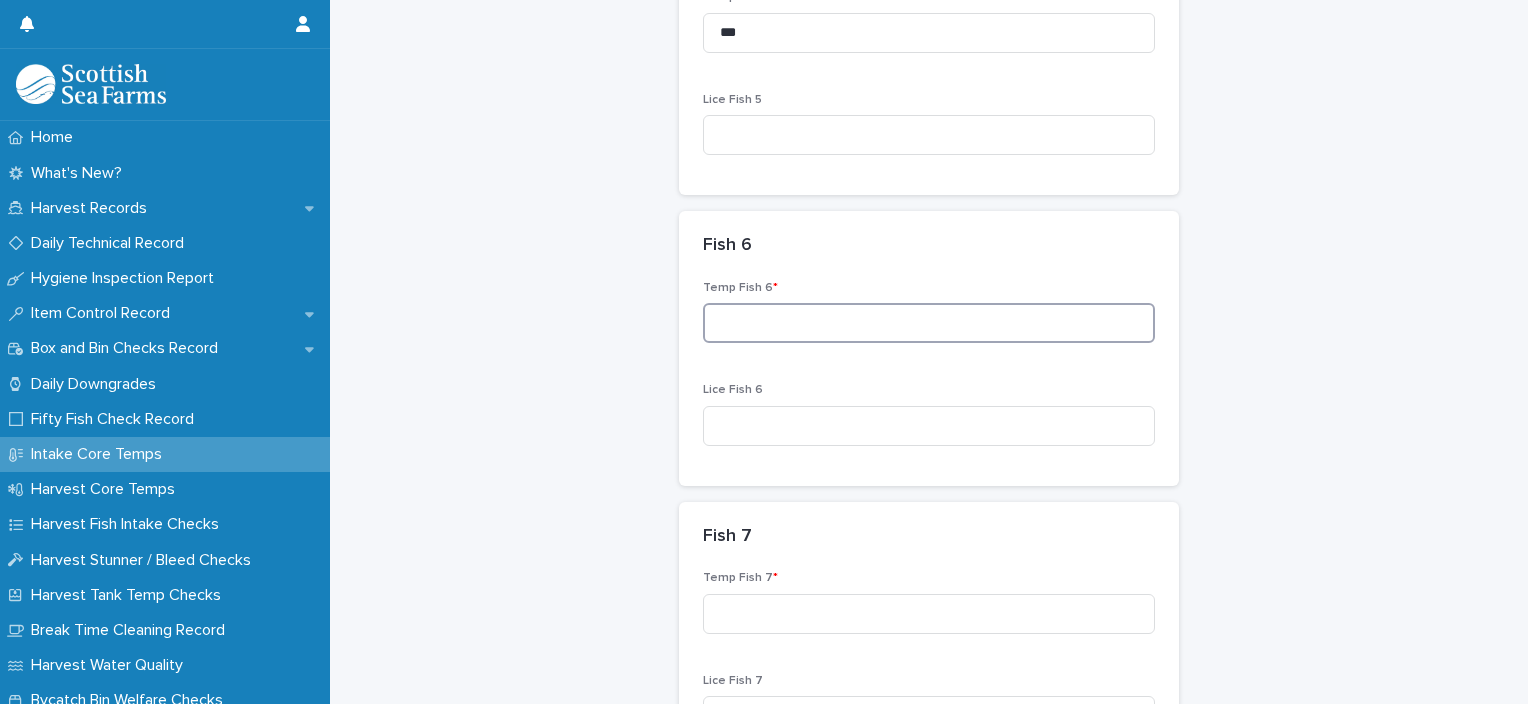click at bounding box center [929, 323] 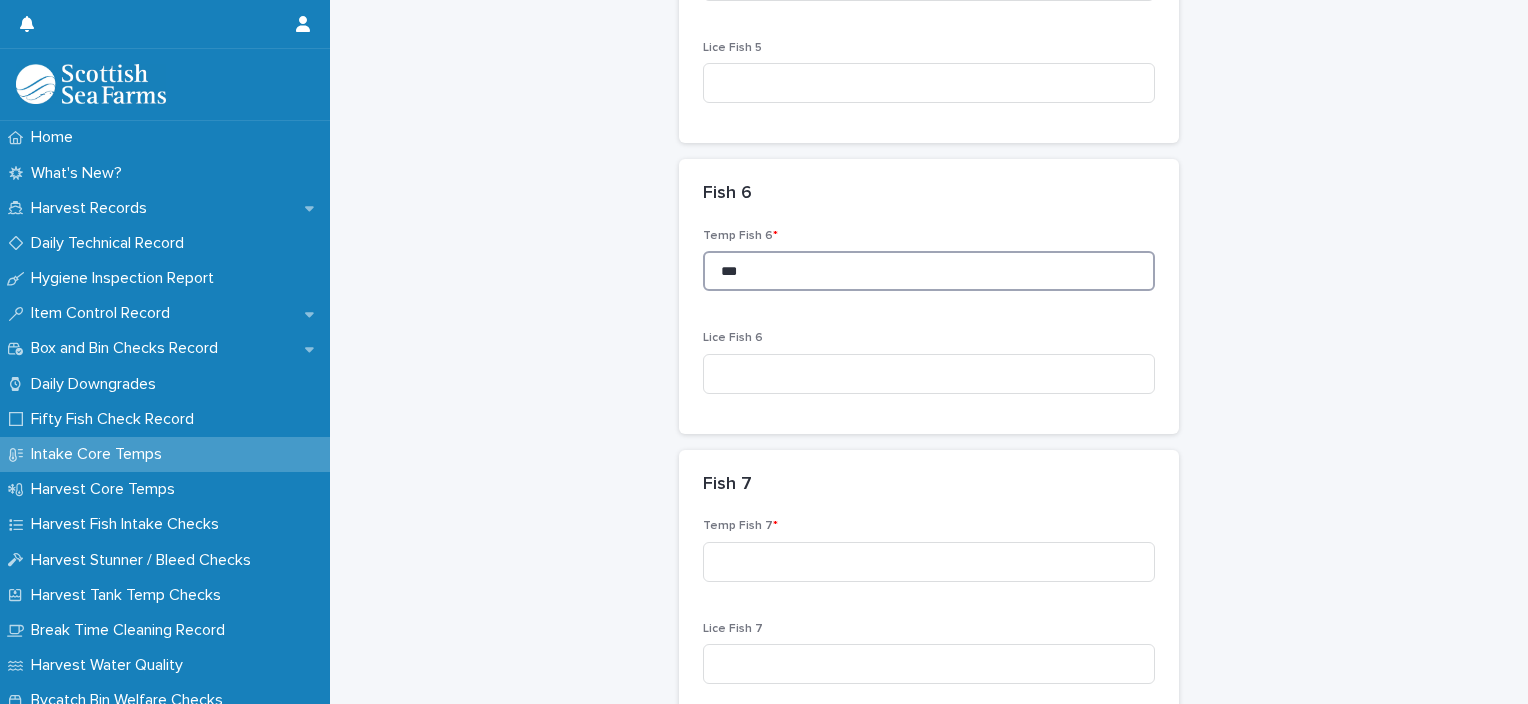 scroll, scrollTop: 1700, scrollLeft: 0, axis: vertical 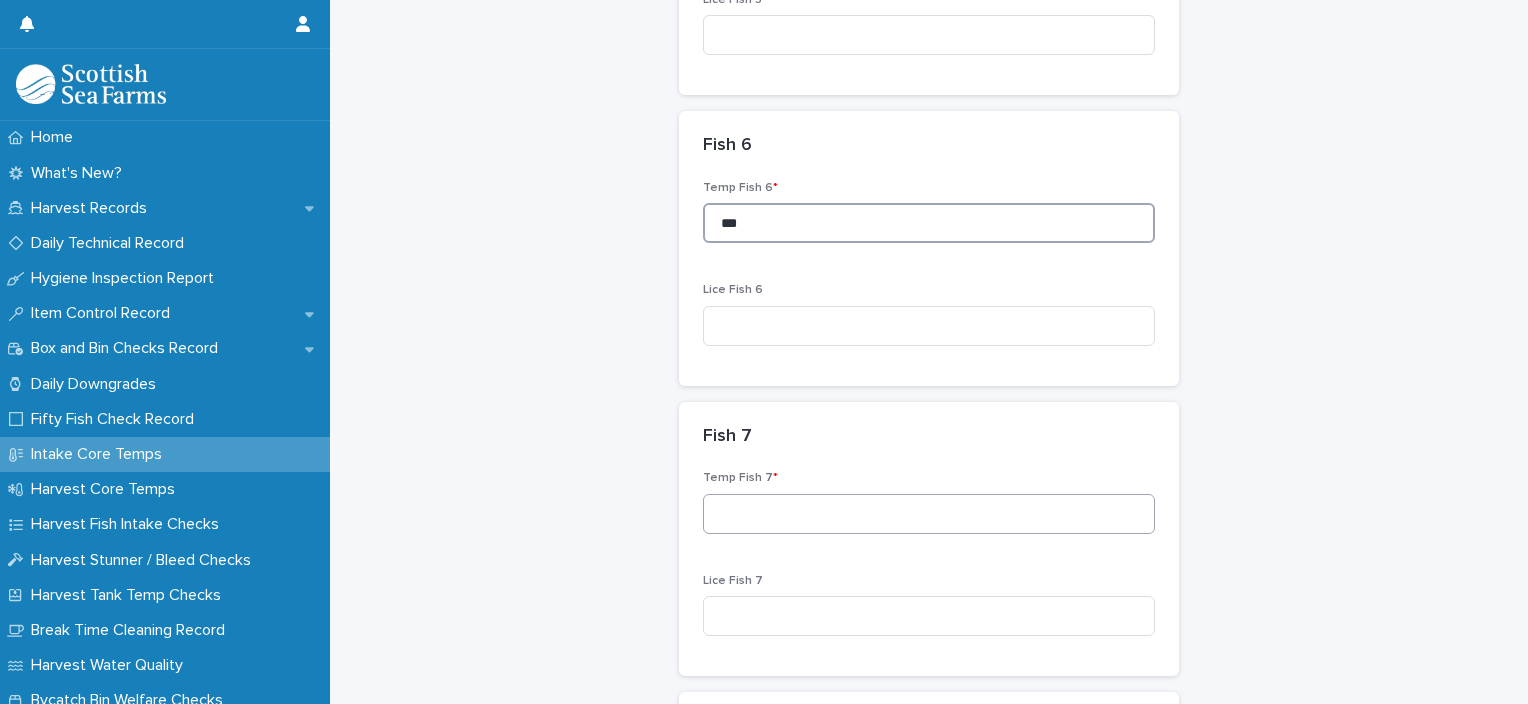 type on "***" 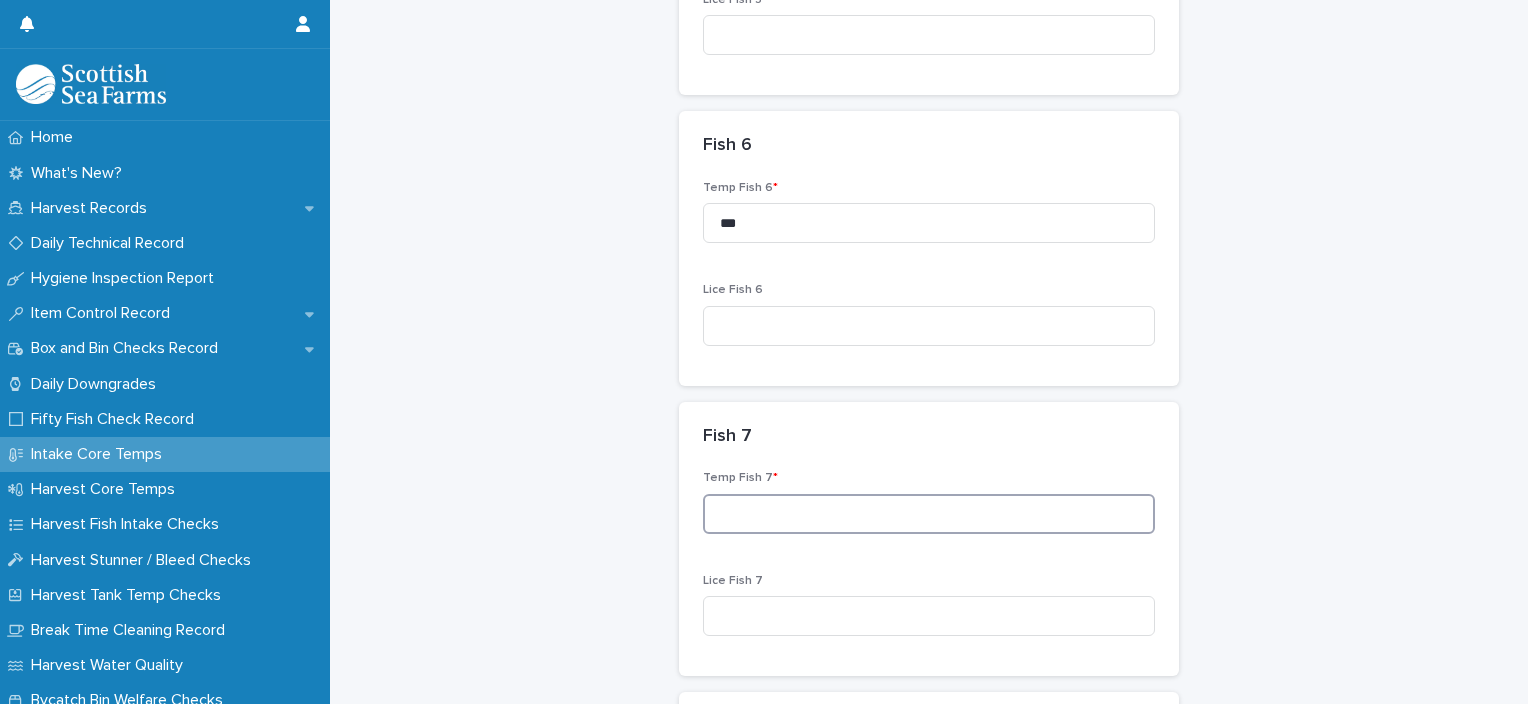 click at bounding box center [929, 514] 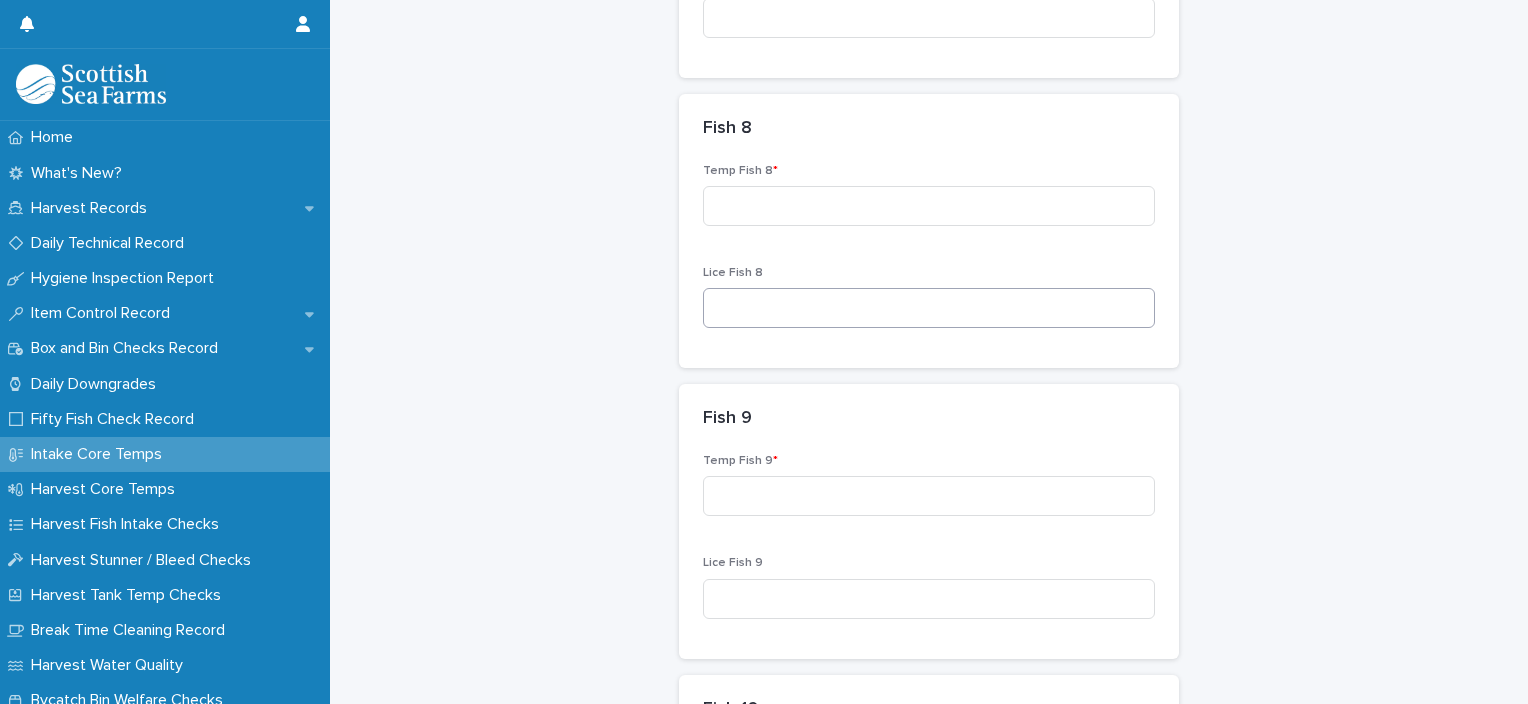 scroll, scrollTop: 2300, scrollLeft: 0, axis: vertical 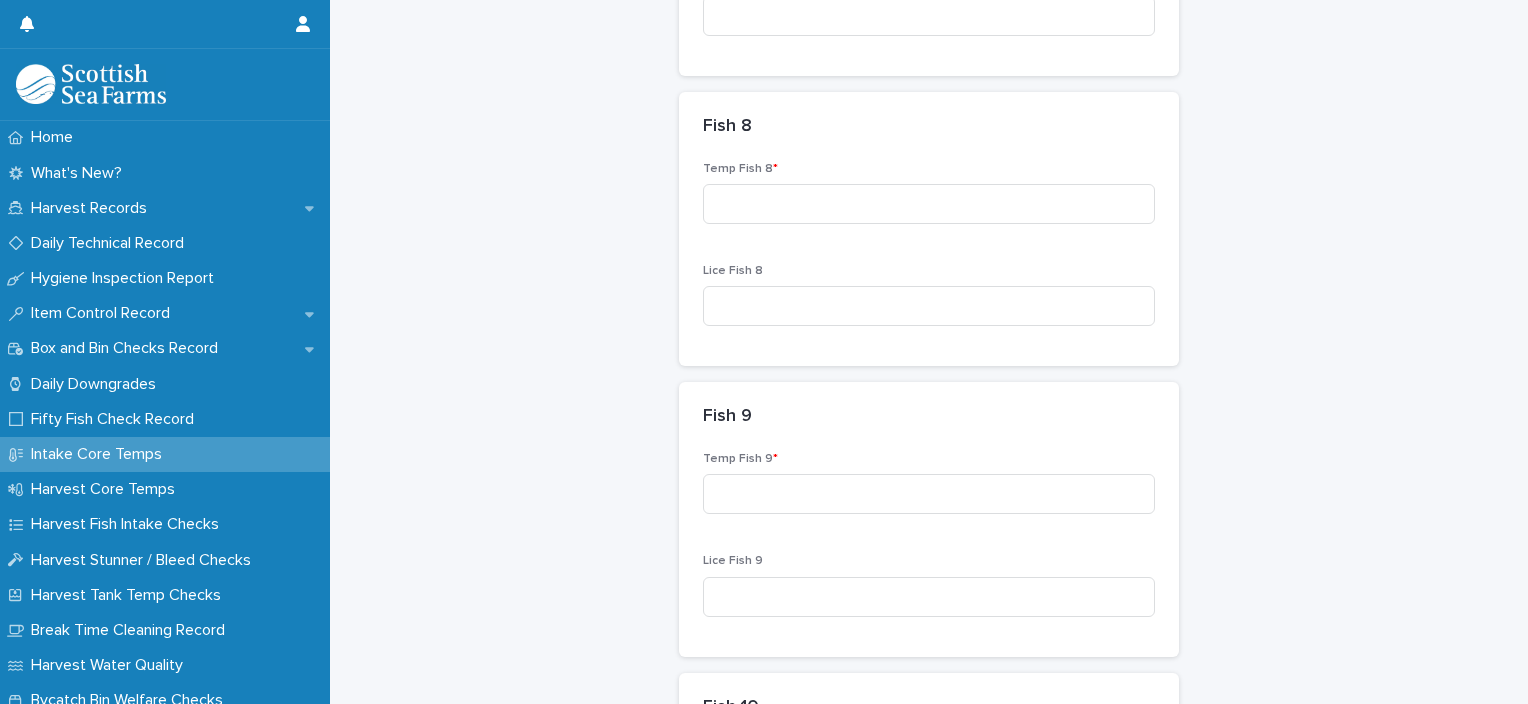 type on "***" 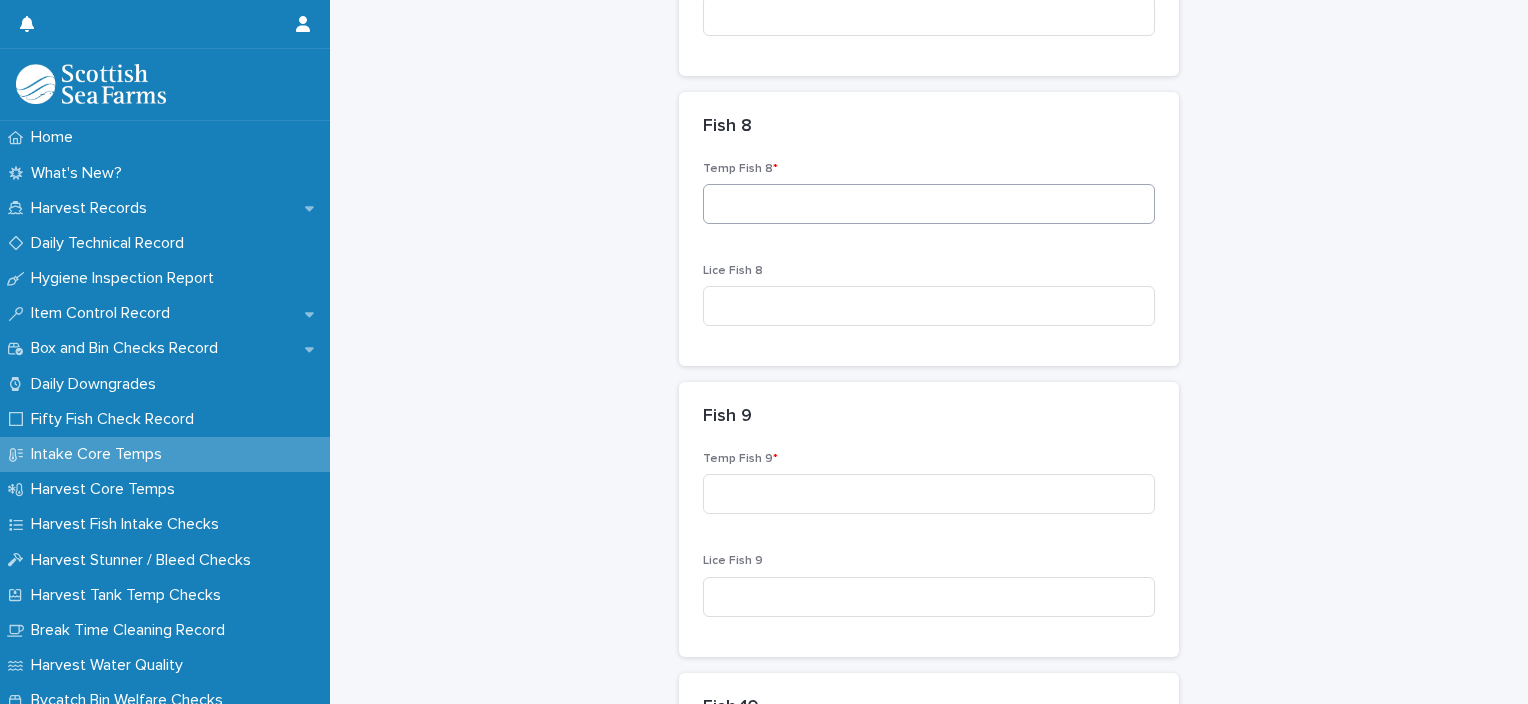 drag, startPoint x: 802, startPoint y: 223, endPoint x: 801, endPoint y: 212, distance: 11.045361 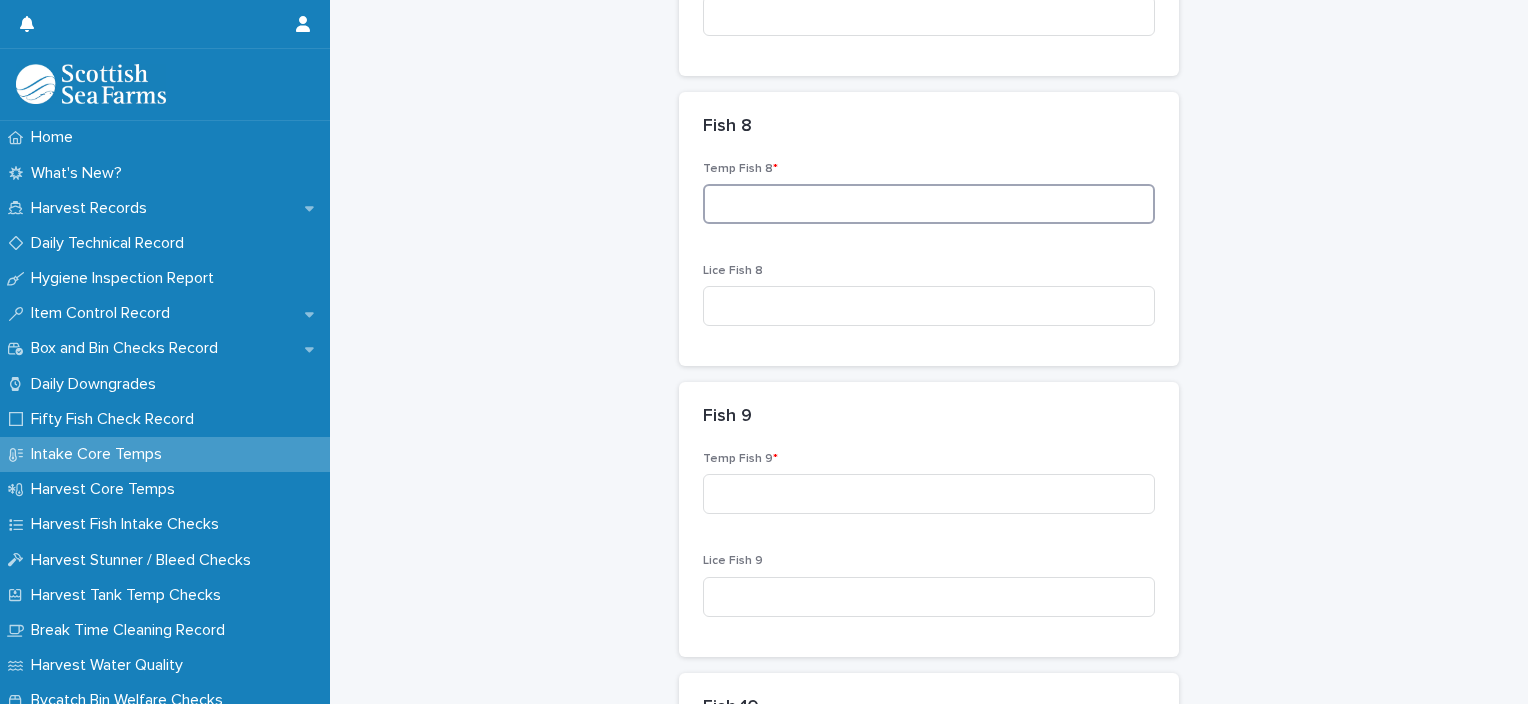 click at bounding box center (929, 204) 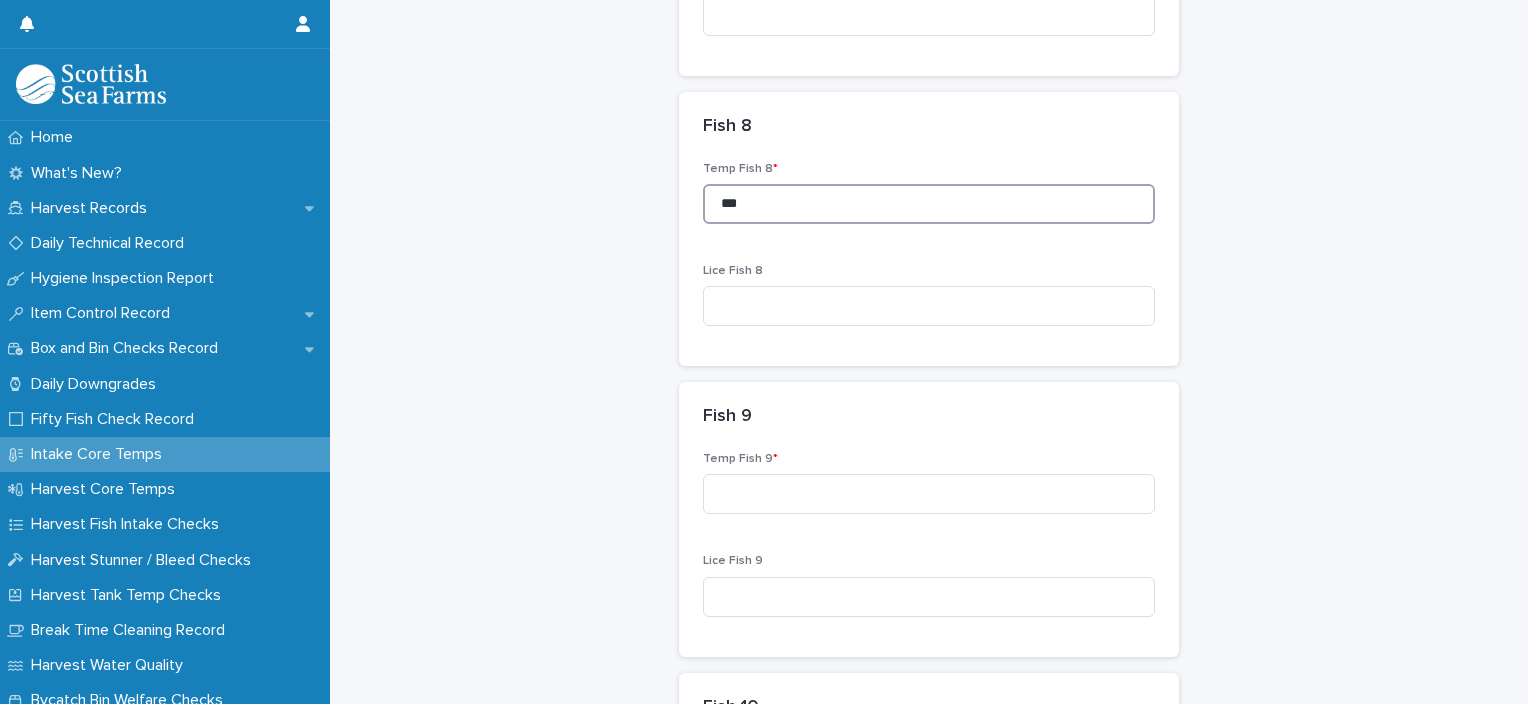 type on "***" 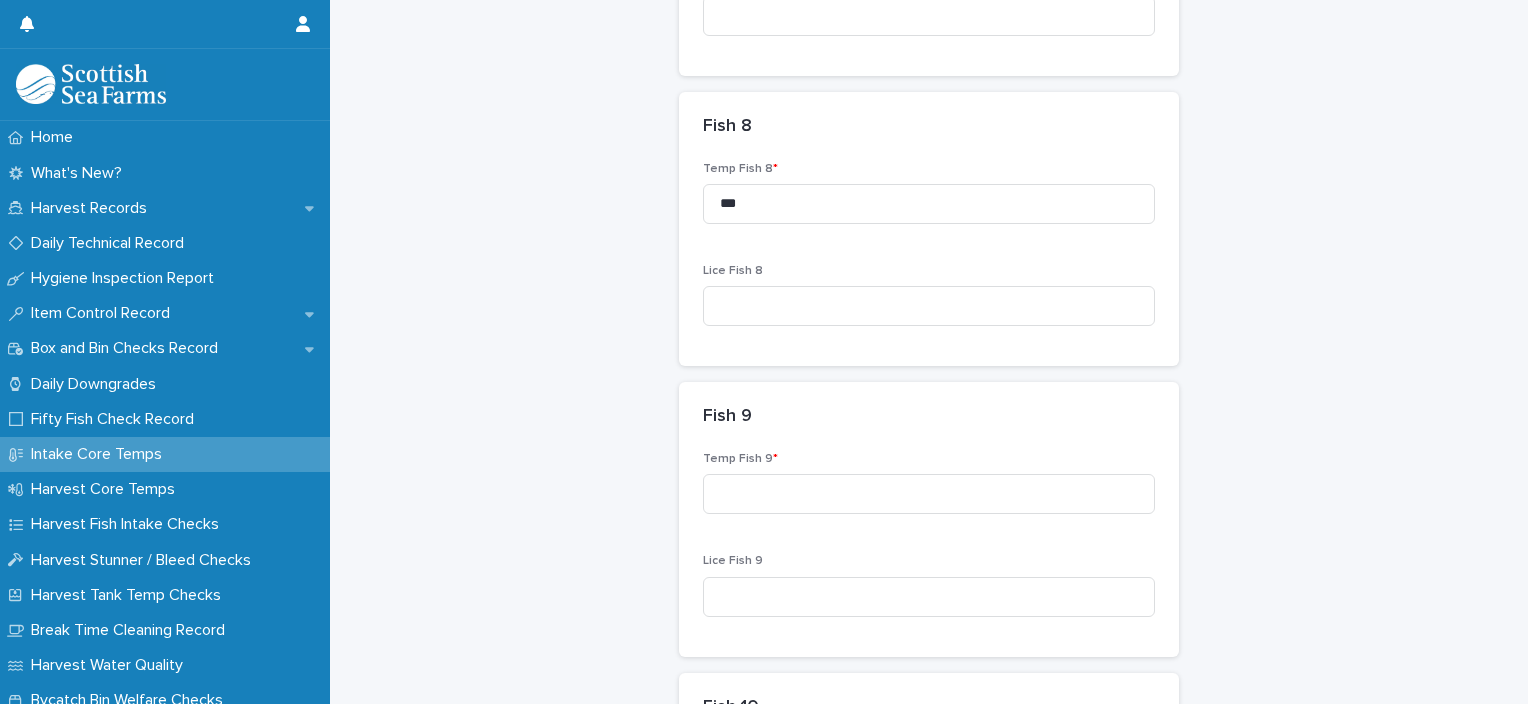 click on "Temp Fish 9 *" at bounding box center [929, 491] 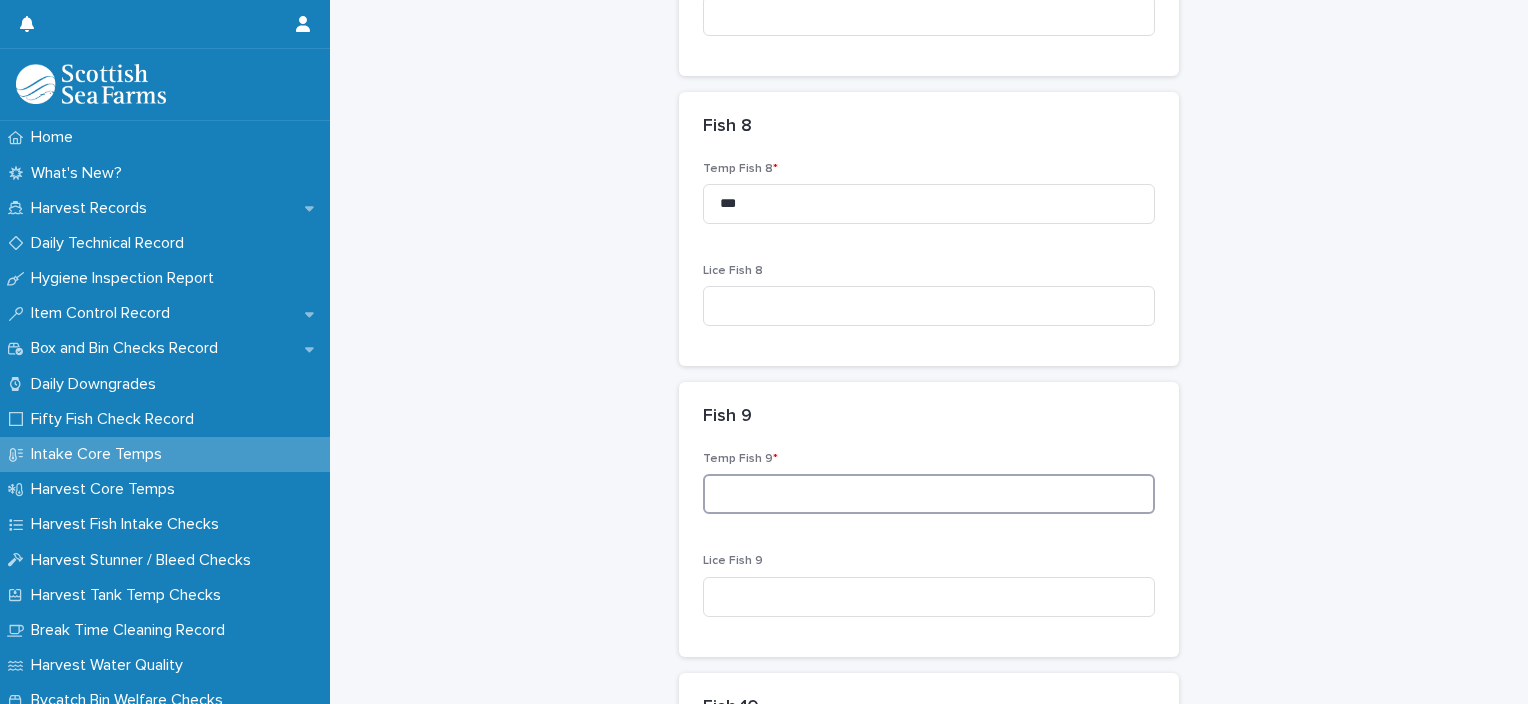 click at bounding box center [929, 494] 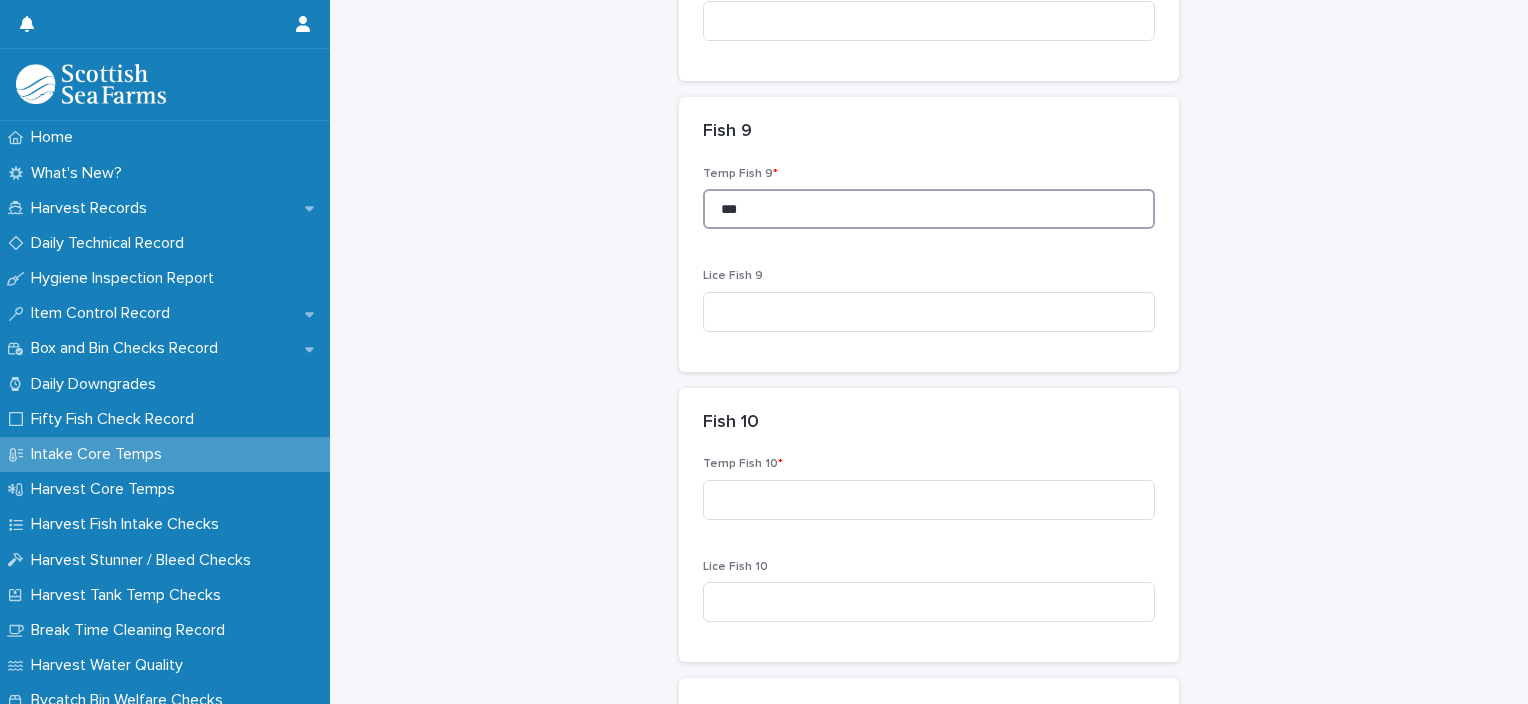 scroll, scrollTop: 2600, scrollLeft: 0, axis: vertical 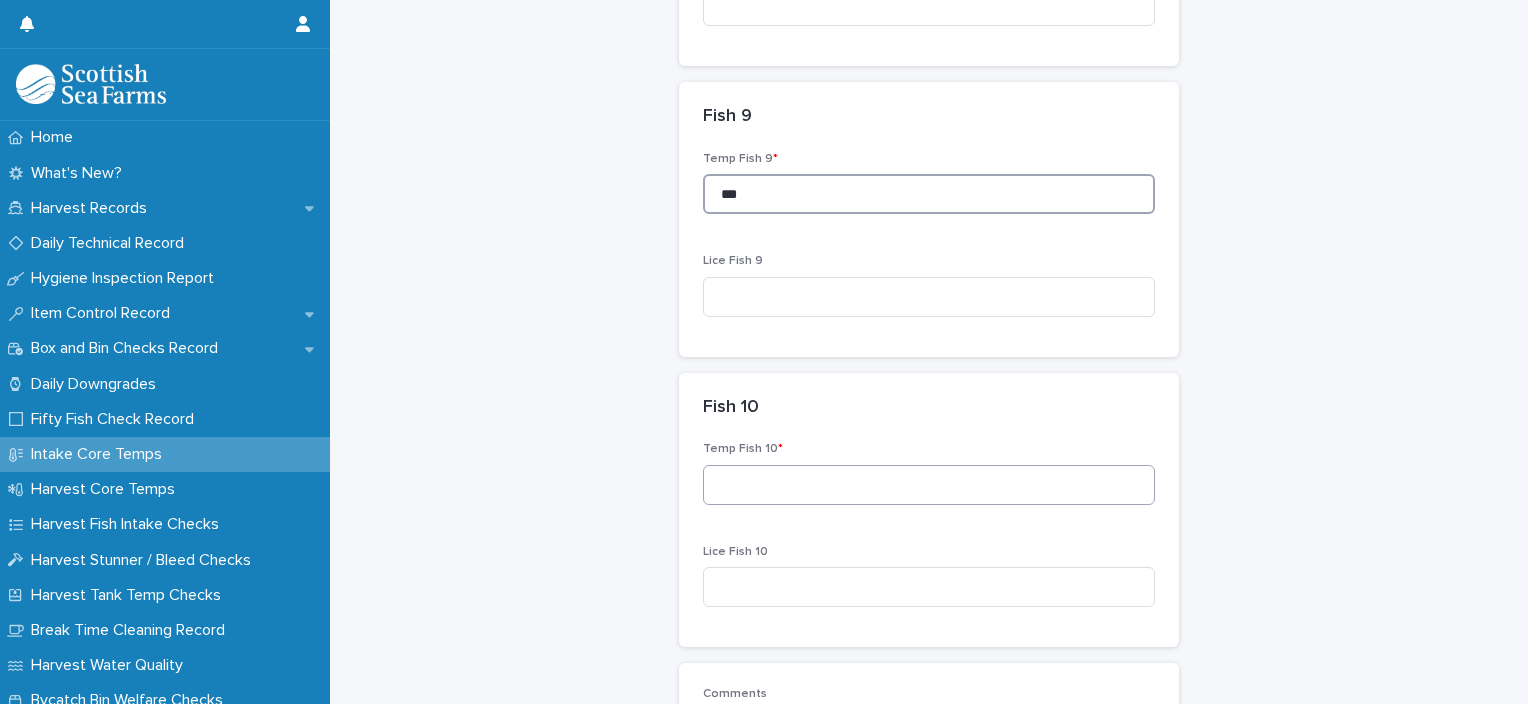type on "***" 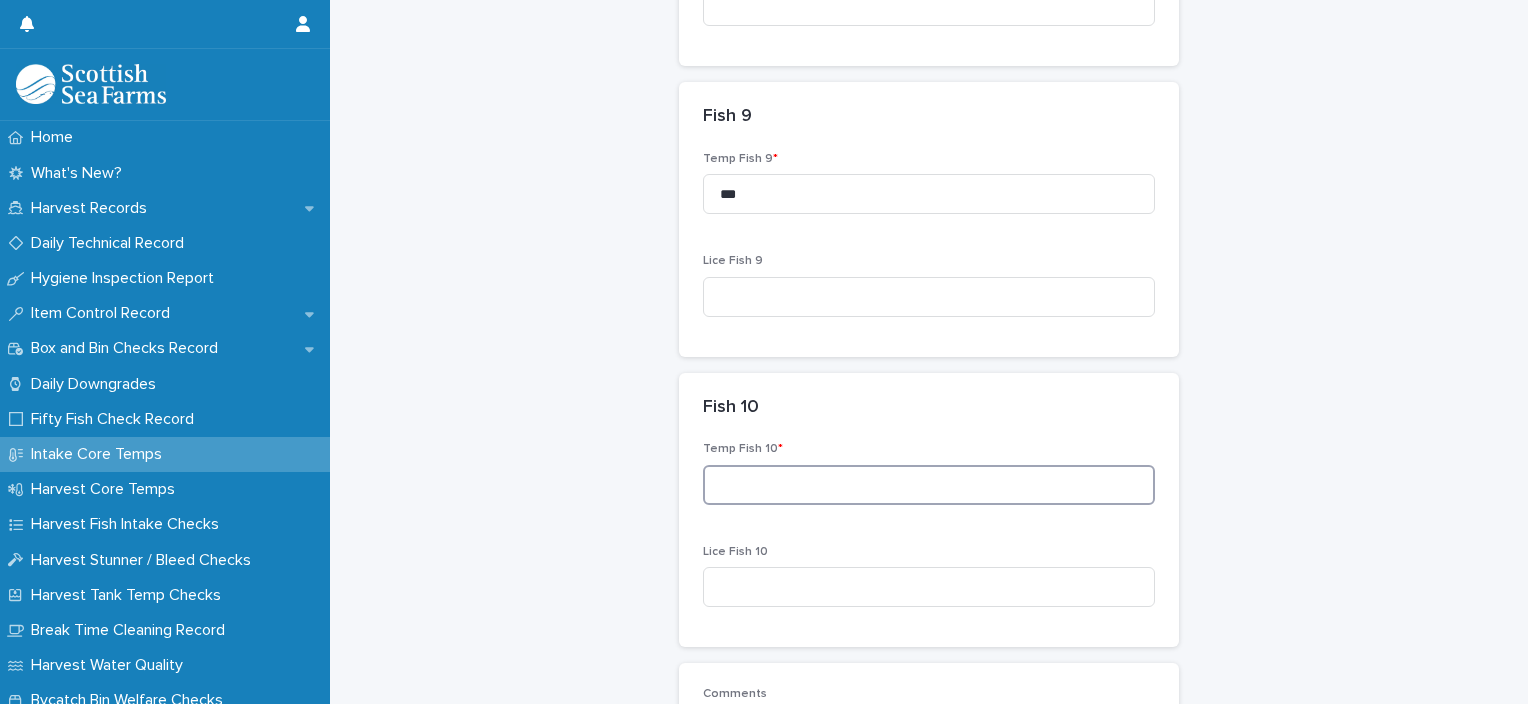 click at bounding box center [929, 485] 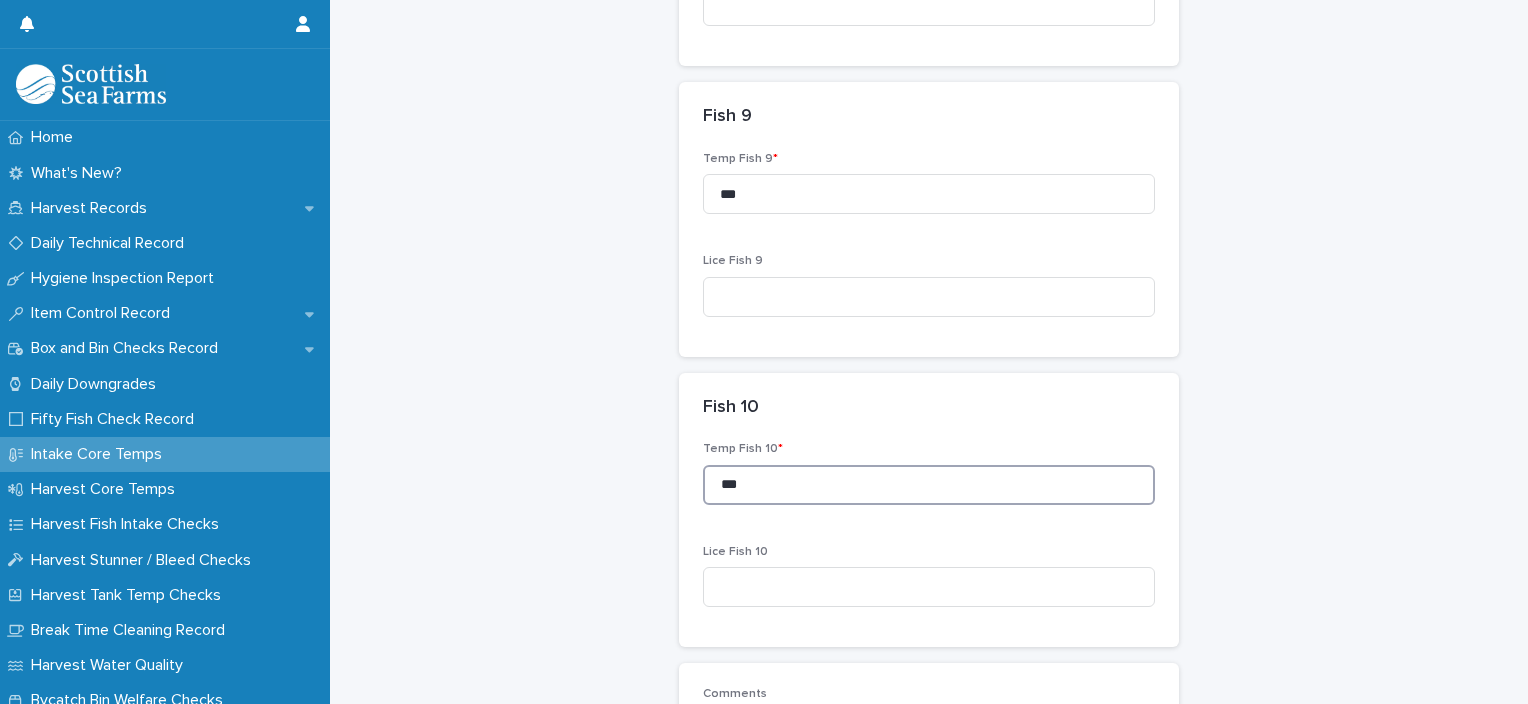 scroll, scrollTop: 2890, scrollLeft: 0, axis: vertical 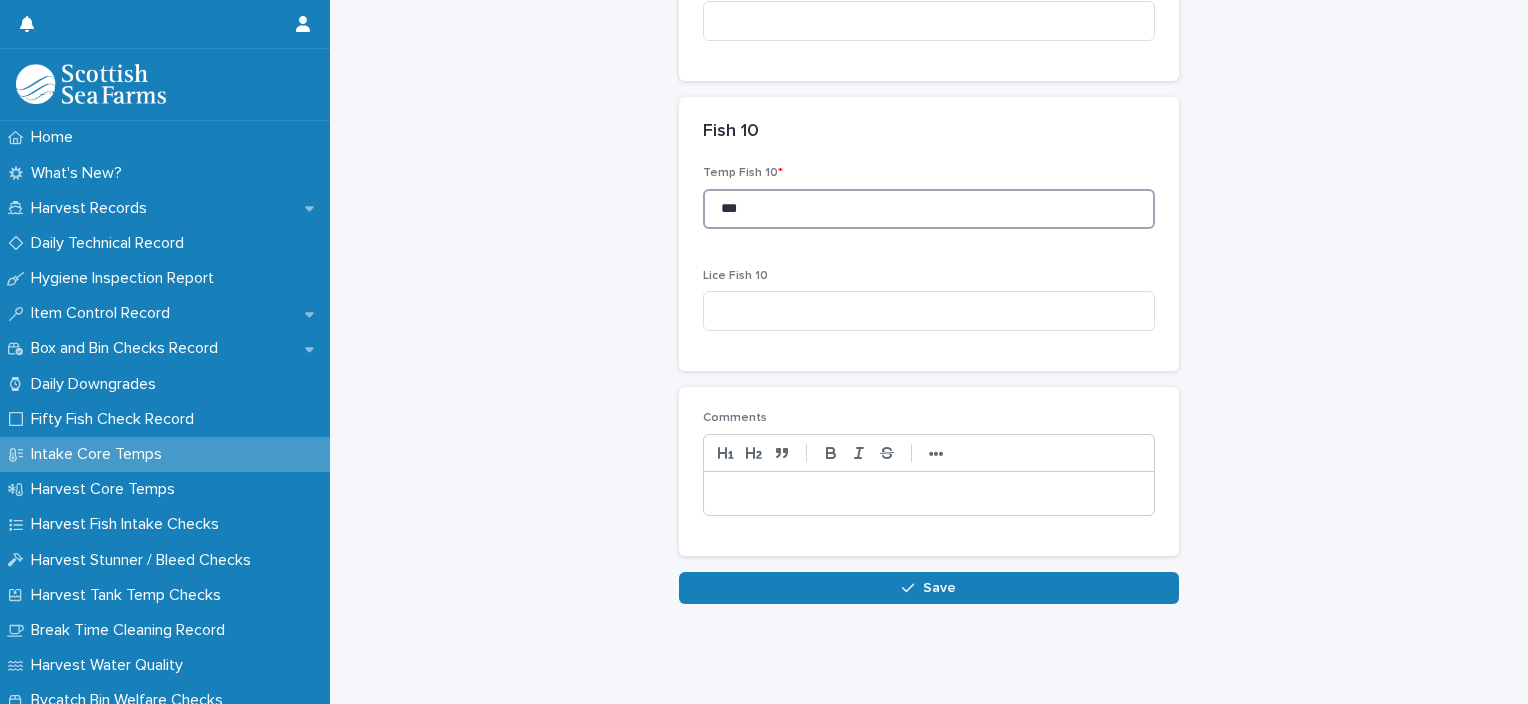 type on "***" 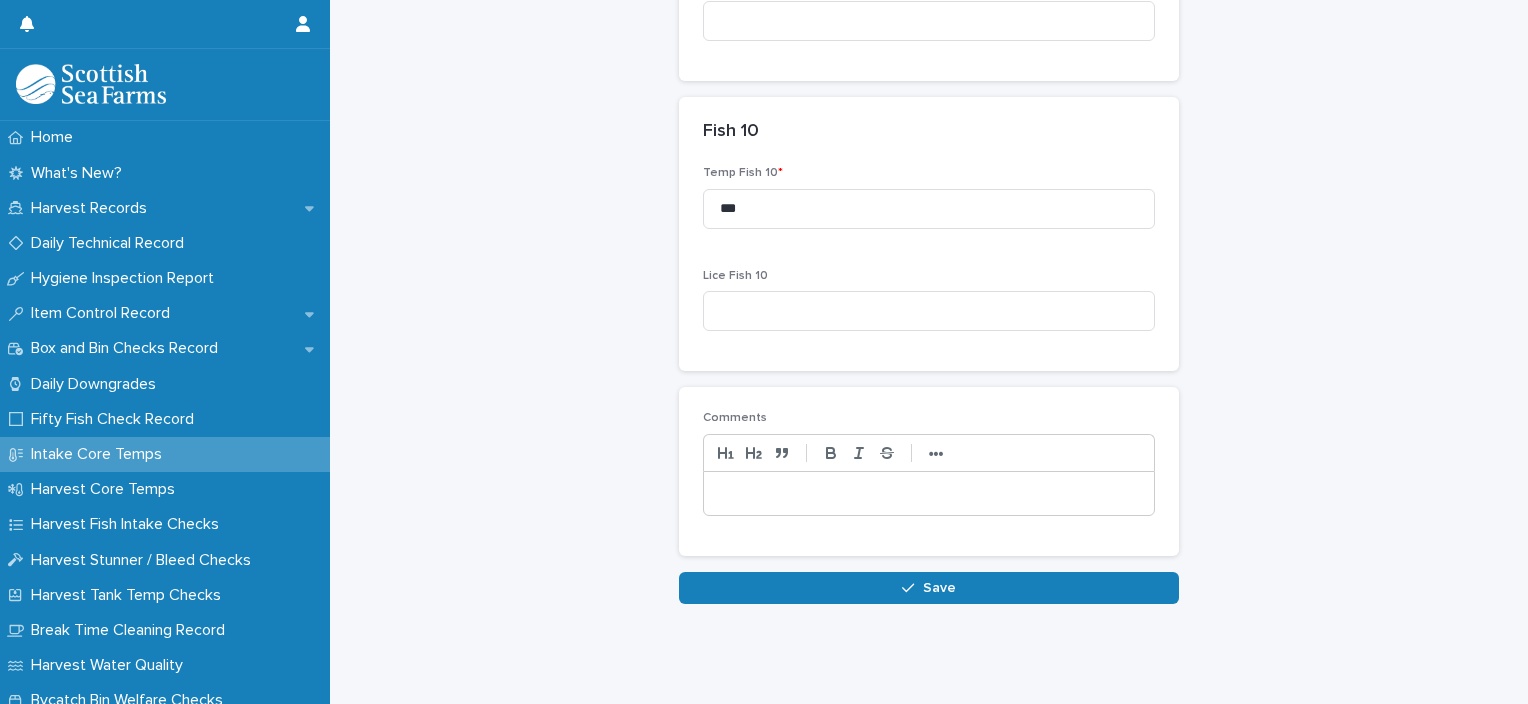 click at bounding box center [929, 494] 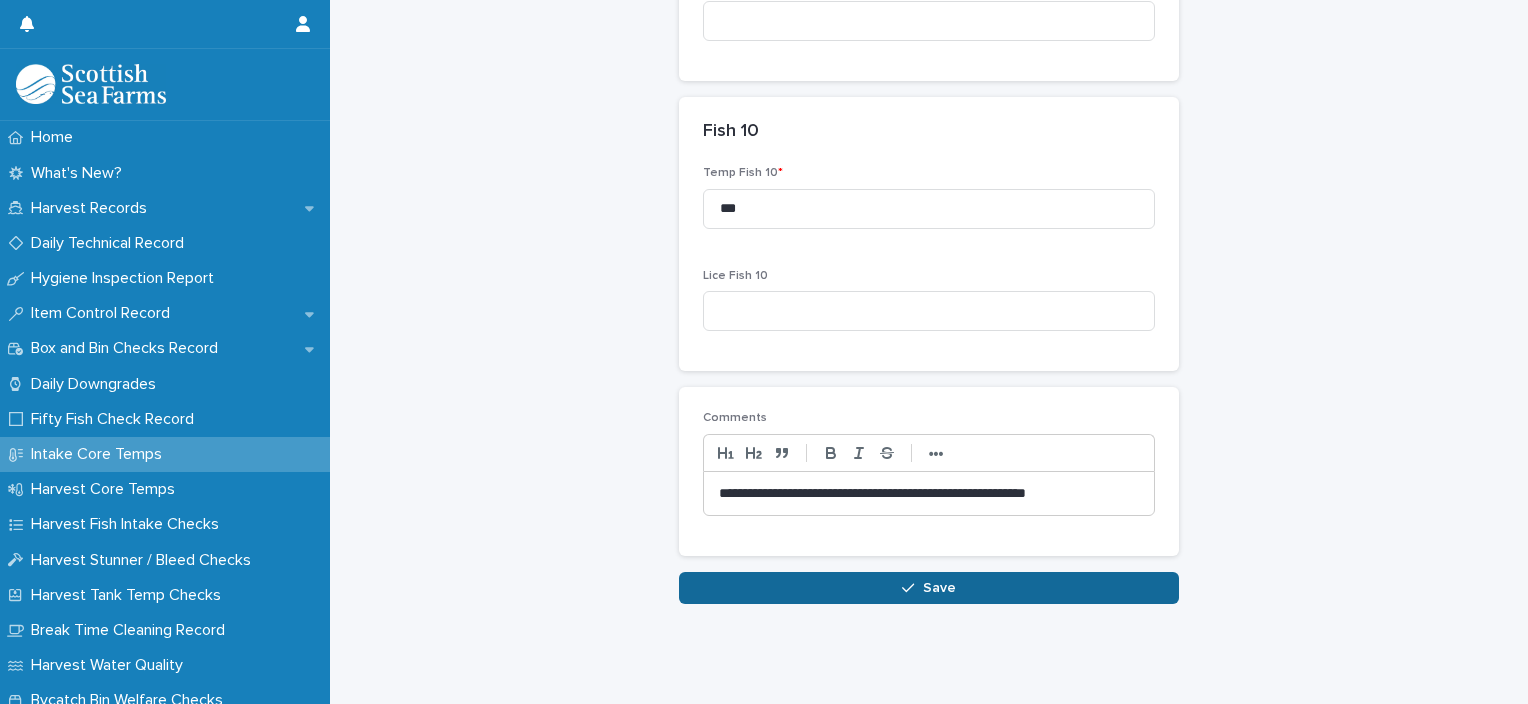 click on "Save" at bounding box center [929, 588] 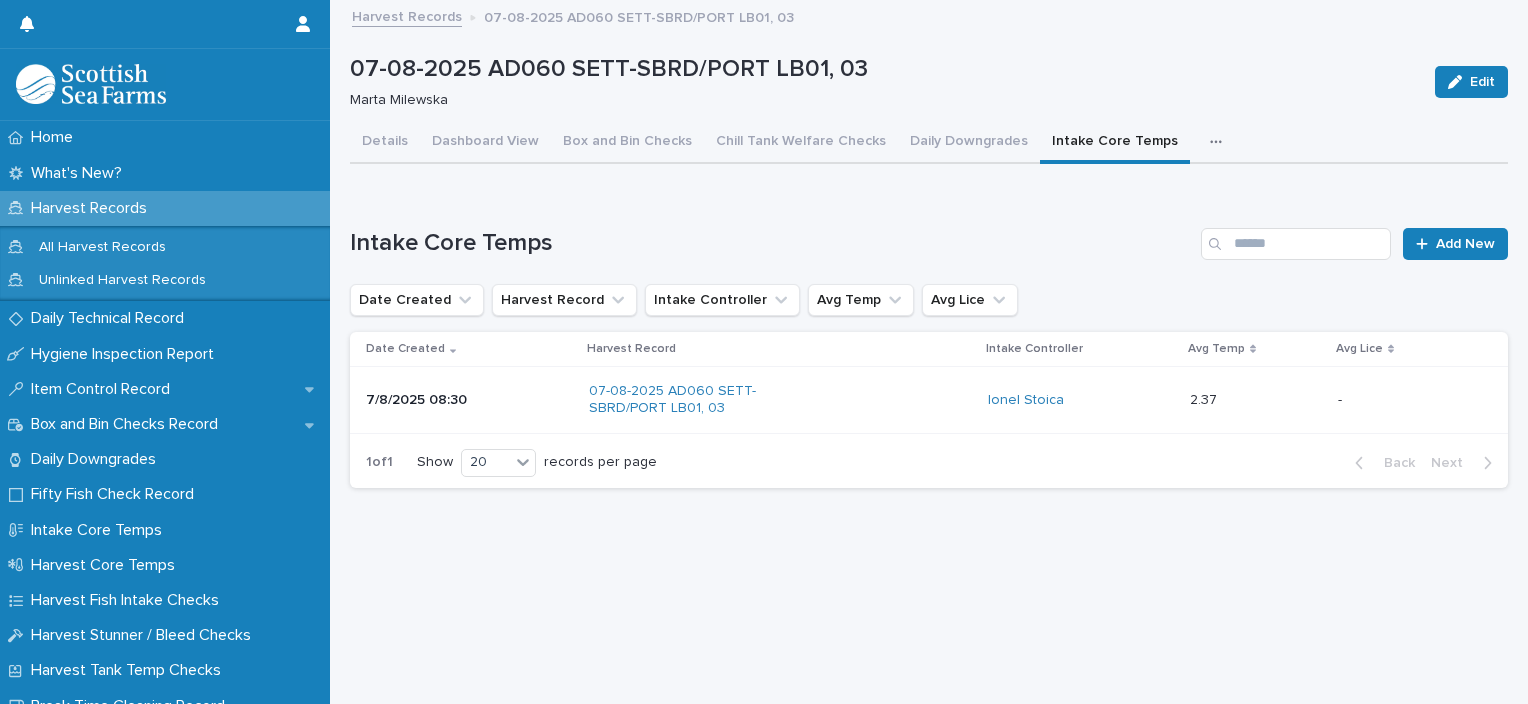 scroll, scrollTop: 15, scrollLeft: 0, axis: vertical 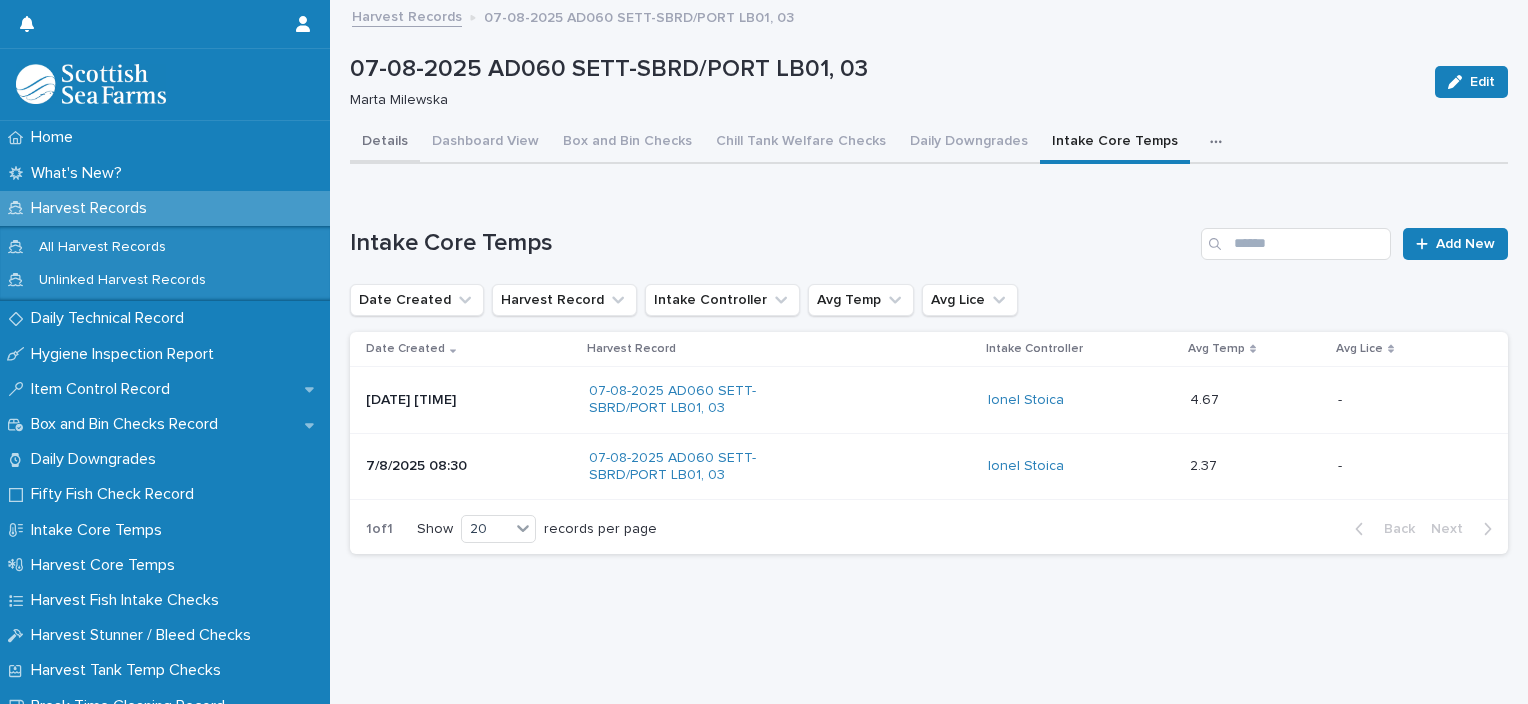 click on "Details Dashboard View Box and Bin Checks Chill Tank Welfare Checks Daily Downgrades Intake Core Temps Daily Stunning Efficacy Fifty Fish Checks Fish Welfare Inspections Gutting Line Checks Harvest Core Temps and pH Harvest Fish Intake Checks Harvest Record Notes Harvest Stunner & Bleeder Checks Harvest Tank Temp Checks Harvest Tank Traceability Records Harvest Water Quality Nucleus Records Outside Bycatch Bin Welfare Checks Processing Snapshot Reports Reject Fish Secondary Stunning Efficacy Trace Report Can't display tree at index  0 Can't display tree at index  24 Can't display tree at index  14 Can't display tree at index  8 Can't display tree at index  12 Loading... Saving… Loading... Saving… Loading... Saving… Intake Core Temps Add New Date Created Harvest Record Intake Controller Avg Temp Avg Lice Date Created Harvest Record Intake Controller Avg Temp Avg Lice 7/8/2025 09:26 07-08-2025 AD060 SETT-SBRD/PORT LB01, 03   [FIRST] [LAST]   4.67 4.67   - -   7/8/2025 08:30   [FIRST] [LAST]   2.37 2.37   -" at bounding box center (929, 346) 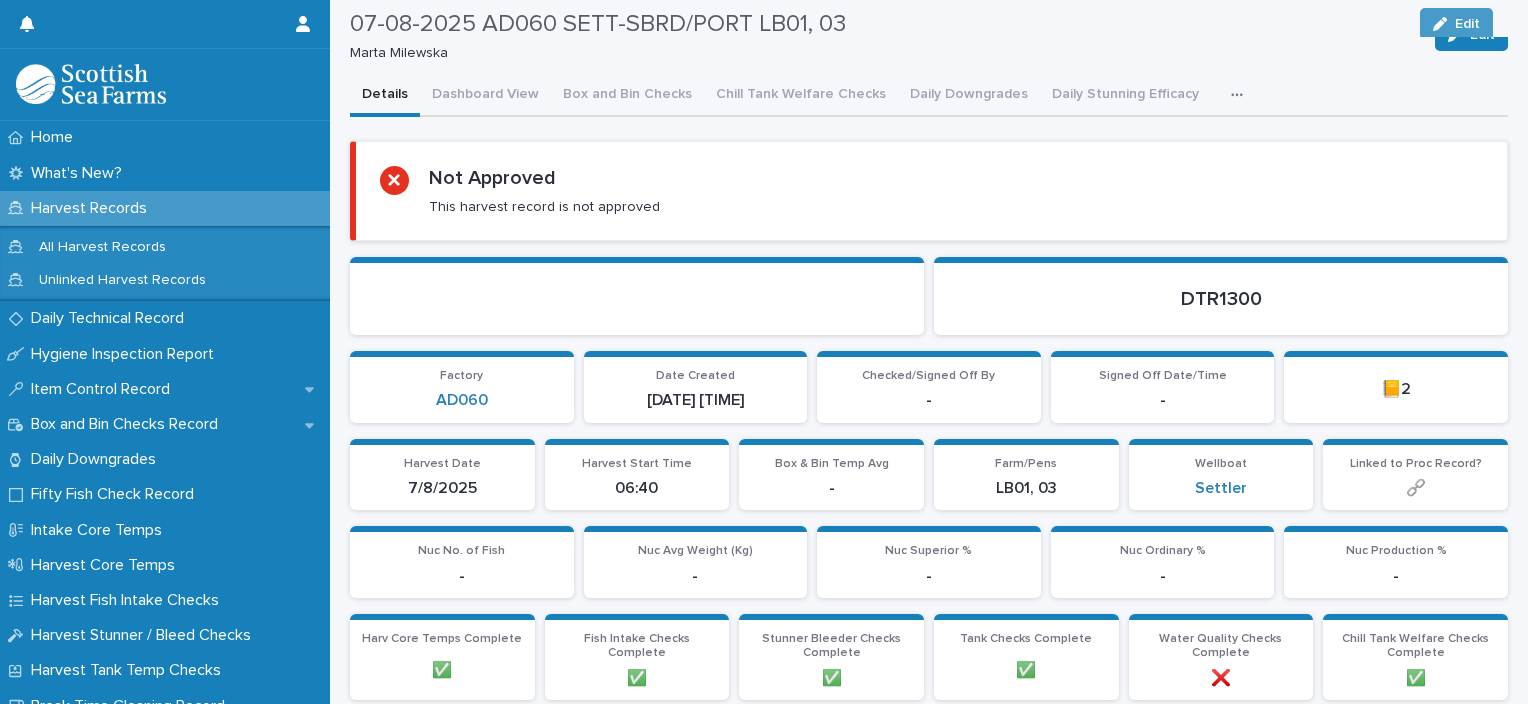 scroll, scrollTop: 0, scrollLeft: 0, axis: both 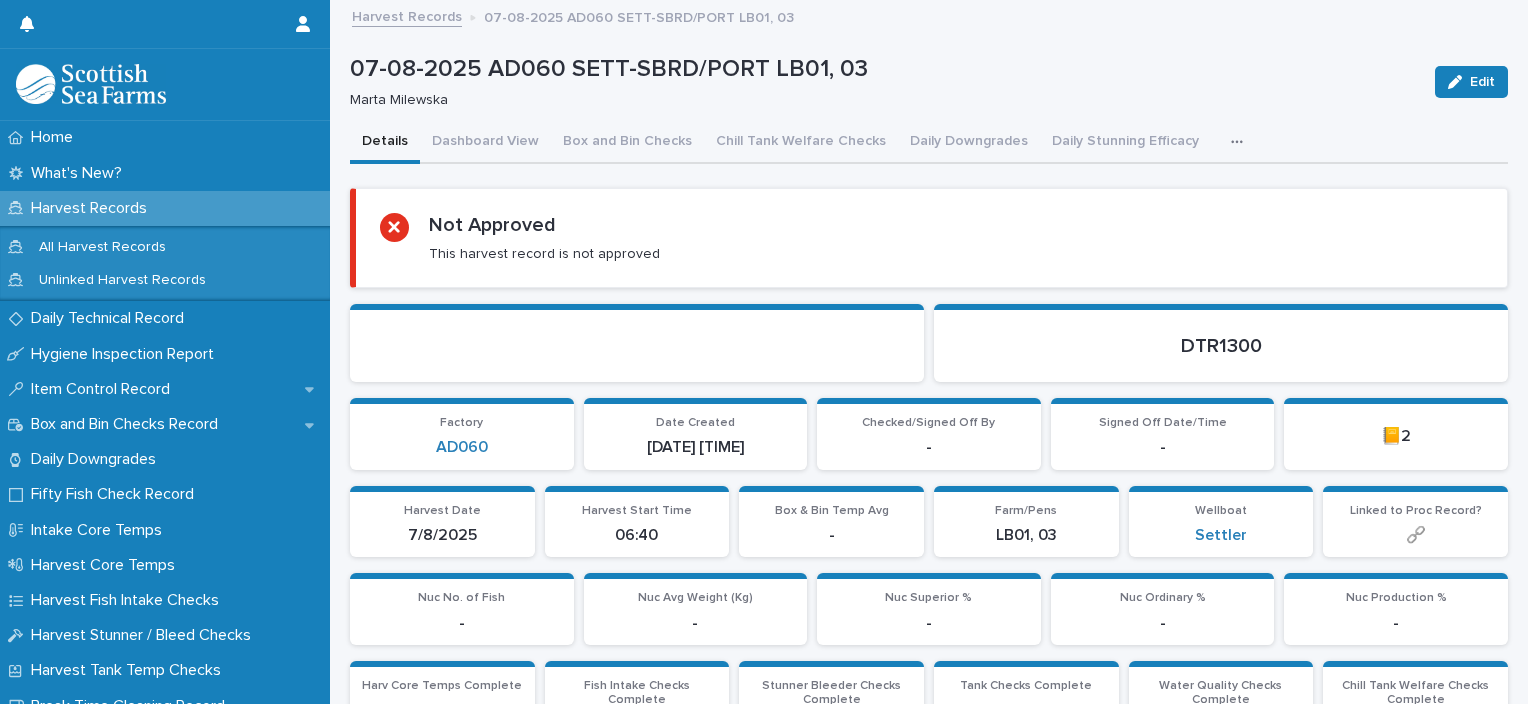 click at bounding box center (1241, 142) 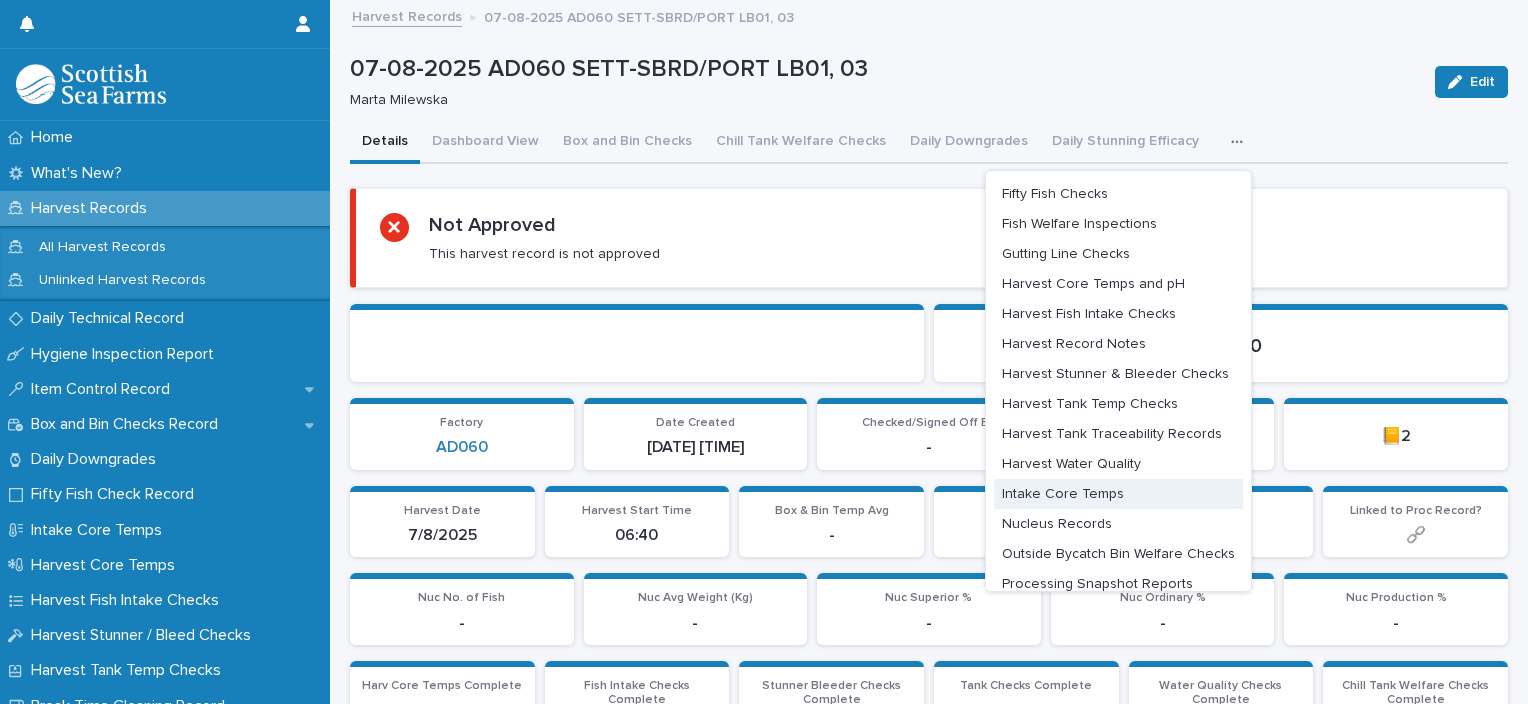 click on "Intake Core Temps" at bounding box center [1063, 494] 